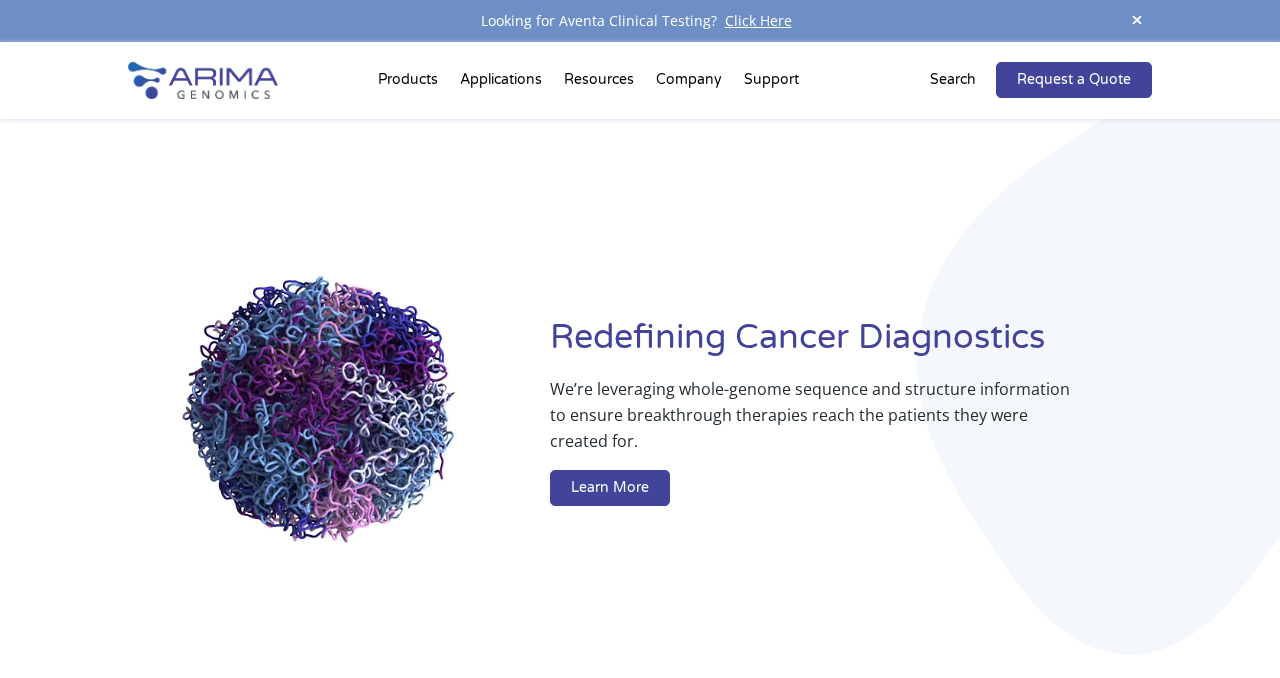 scroll, scrollTop: 0, scrollLeft: 0, axis: both 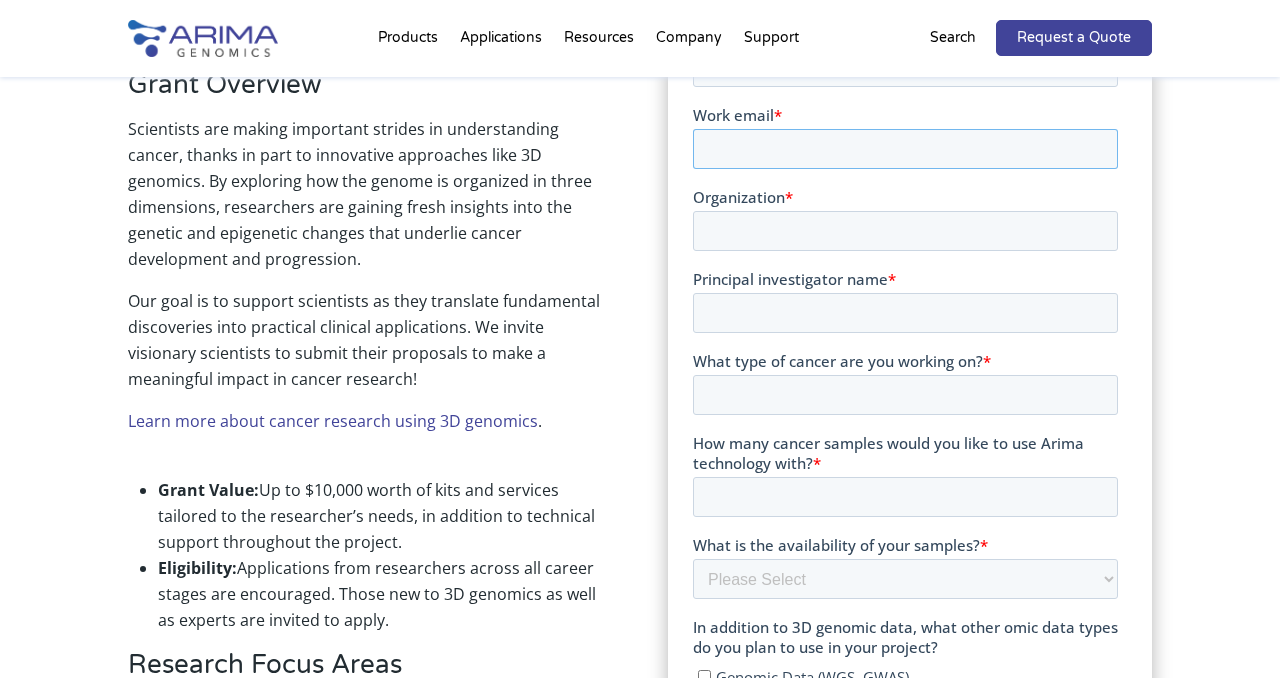 click on "Work email *" at bounding box center (905, 150) 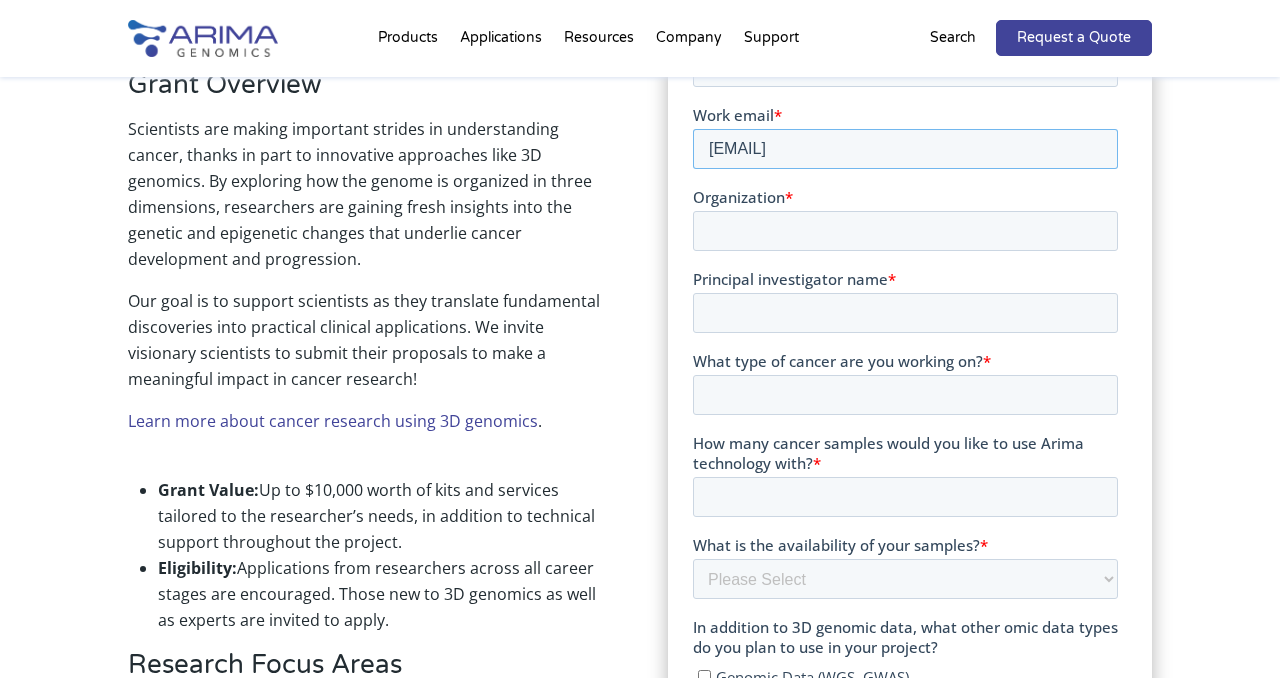 type on "[EMAIL]" 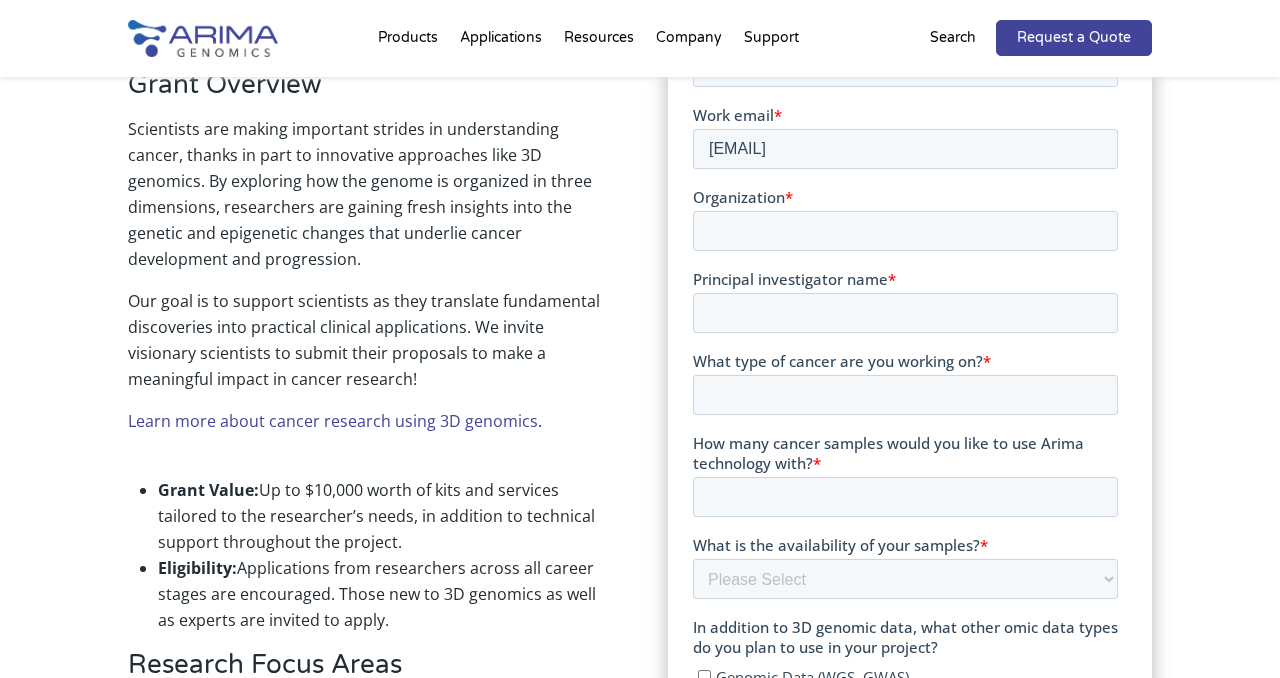 click on "Grant Overview Scientists are making important strides in understanding cancer, thanks in part to innovative approaches like 3D genomics. By exploring how the genome is organized in three dimensions, researchers are gaining fresh insights into the genetic and epigenetic changes that underlie cancer development and progression. Our goal is to support scientists as they translate fundamental discoveries into practical clinical applications. We invite visionary scientists to submit their proposals to make a meaningful impact in cancer research! Learn more about cancer research using 3D genomics . Grant Value: Up to $10,000 worth of kits and services tailored to the researcher’s needs, in addition to technical support throughout the project. Eligibility: Applications from researchers across all career stages are encouraged. Those new to 3D genomics as well as experts are invited to apply. Research Focus Areas We invite proposals that ambitiously tackle challenges within these key areas: Cancer Mechanisms:" at bounding box center [640, 806] 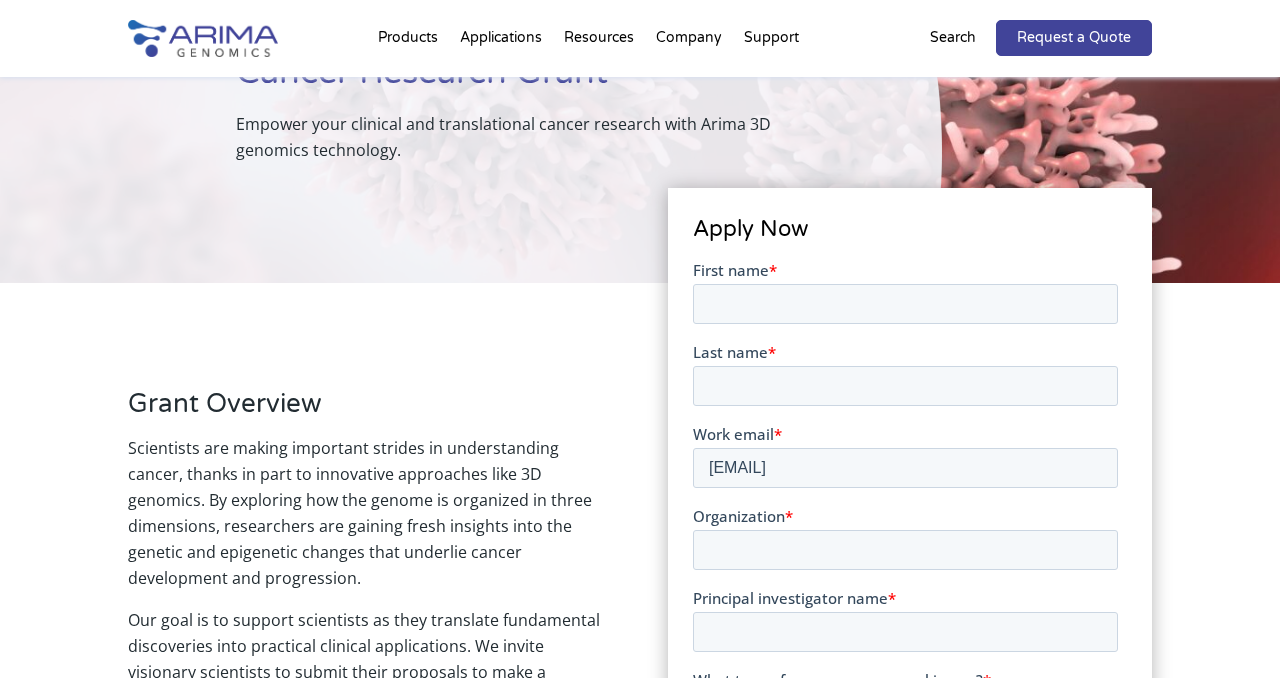 scroll, scrollTop: 228, scrollLeft: 0, axis: vertical 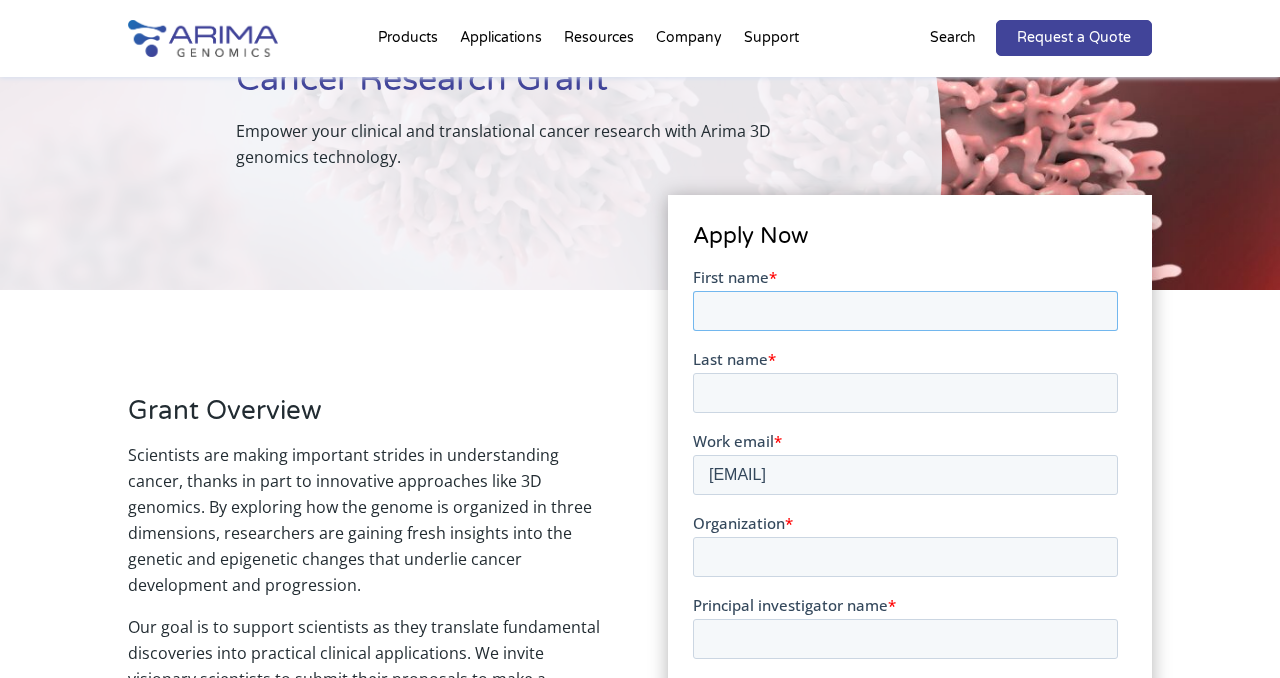 click on "First name *" at bounding box center [905, 311] 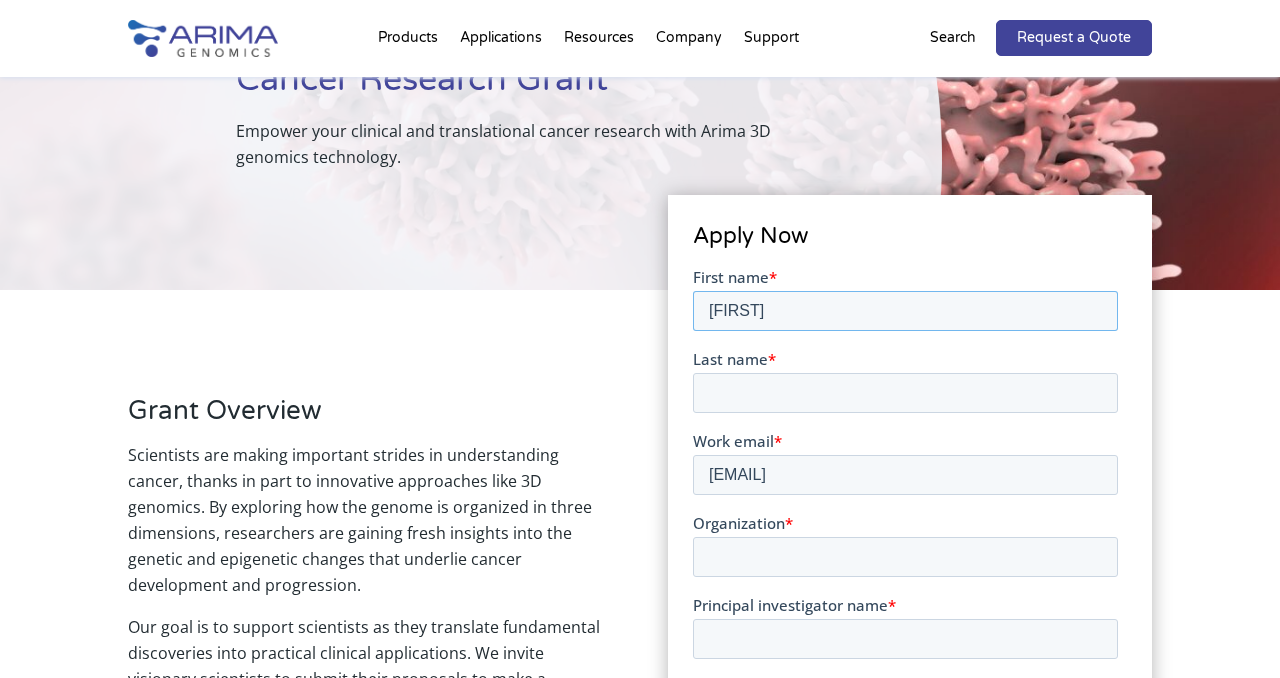 type on "[FIRST]" 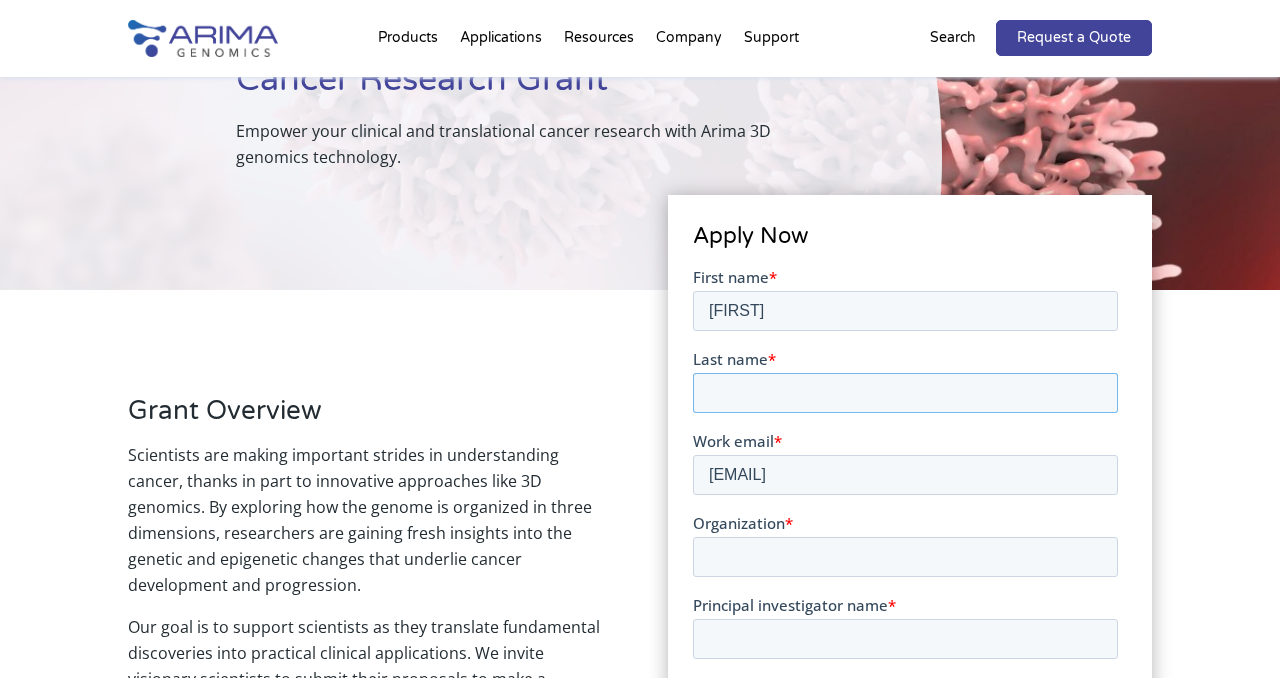 click on "Last name *" at bounding box center (905, 393) 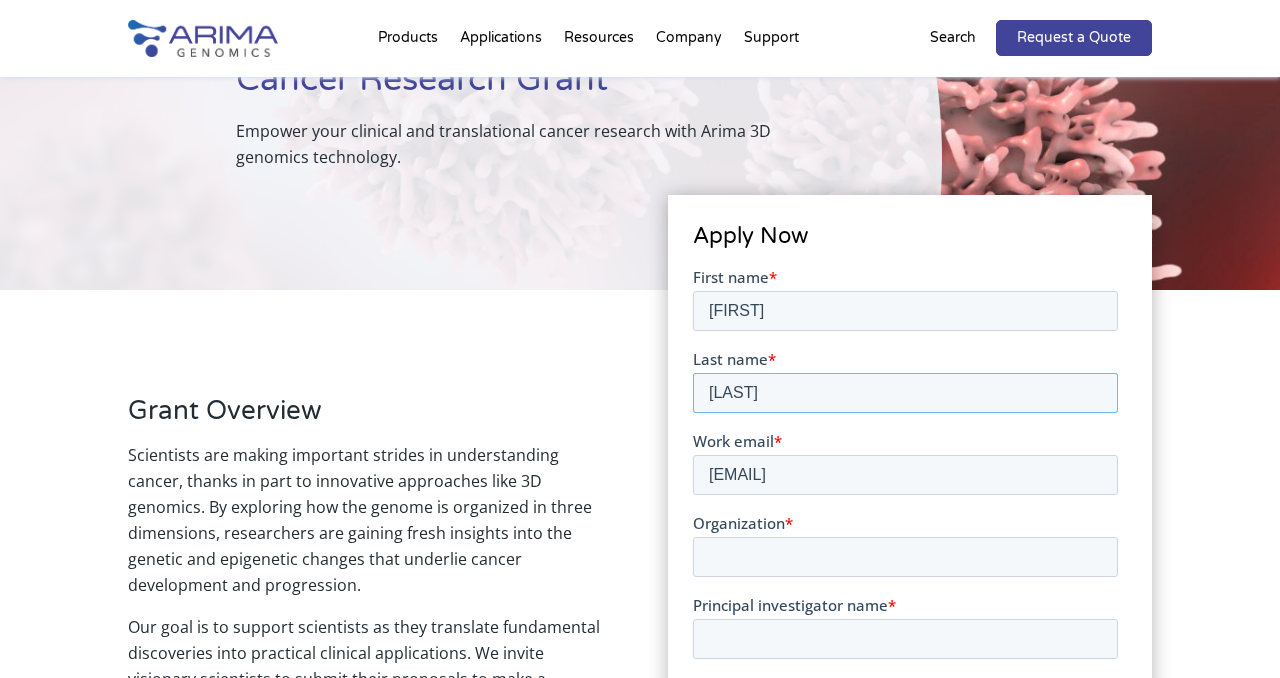 type on "[LAST]" 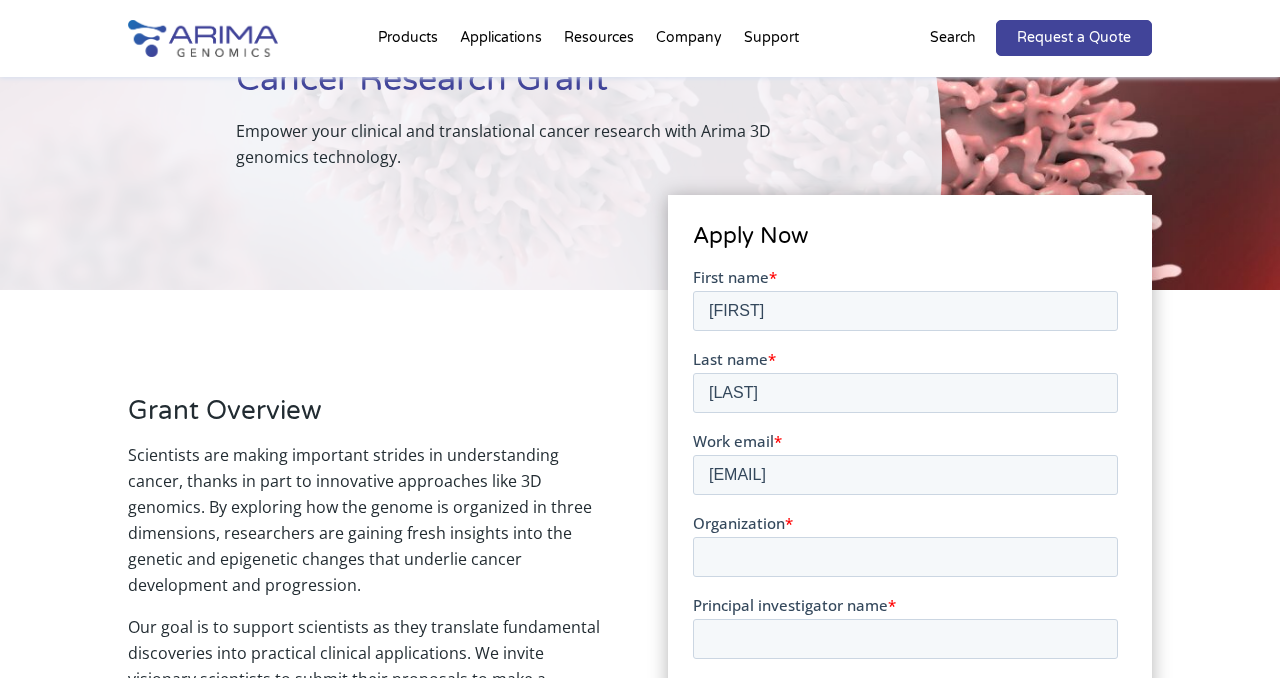 click on "Grant Overview Scientists are making important strides in understanding cancer, thanks in part to innovative approaches like 3D genomics. By exploring how the genome is organized in three dimensions, researchers are gaining fresh insights into the genetic and epigenetic changes that underlie cancer development and progression. Our goal is to support scientists as they translate fundamental discoveries into practical clinical applications. We invite visionary scientists to submit their proposals to make a meaningful impact in cancer research! Learn more about cancer research using 3D genomics . Grant Value: Up to $10,000 worth of kits and services tailored to the researcher’s needs, in addition to technical support throughout the project. Eligibility: Applications from researchers across all career stages are encouraged. Those new to 3D genomics as well as experts are invited to apply. Research Focus Areas We invite proposals that ambitiously tackle challenges within these key areas: Cancer Mechanisms:" at bounding box center [640, 1132] 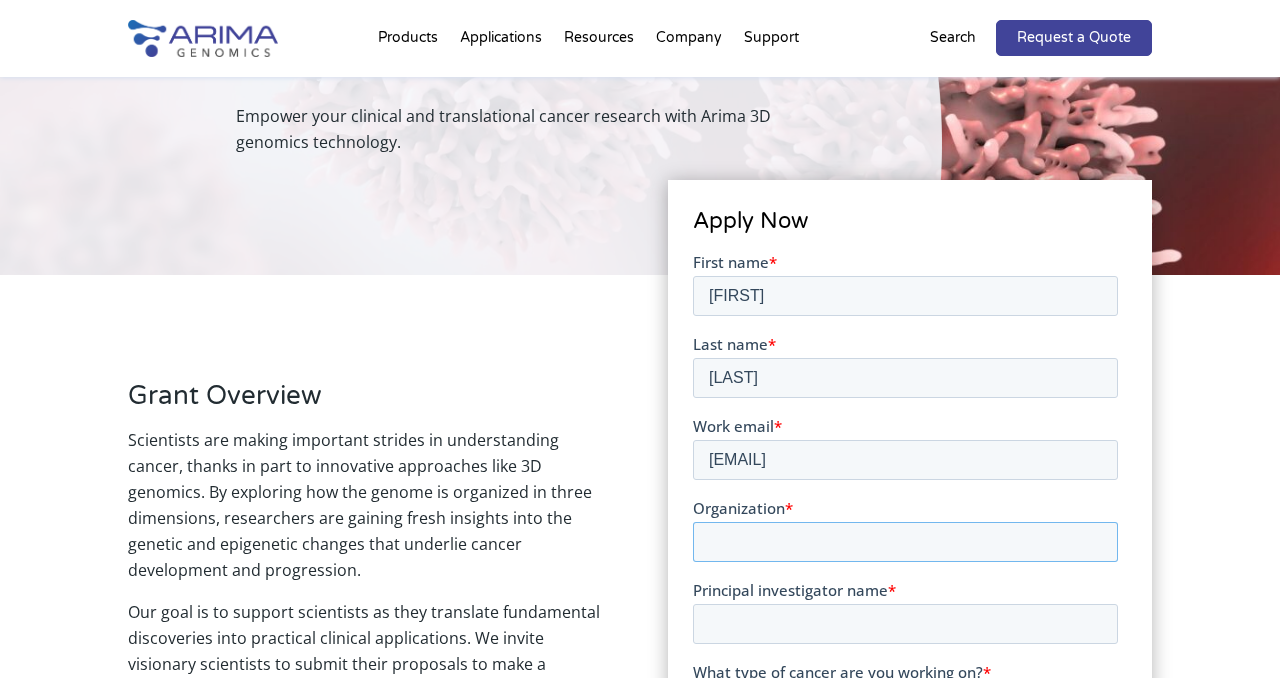 click on "Organization *" at bounding box center (905, 542) 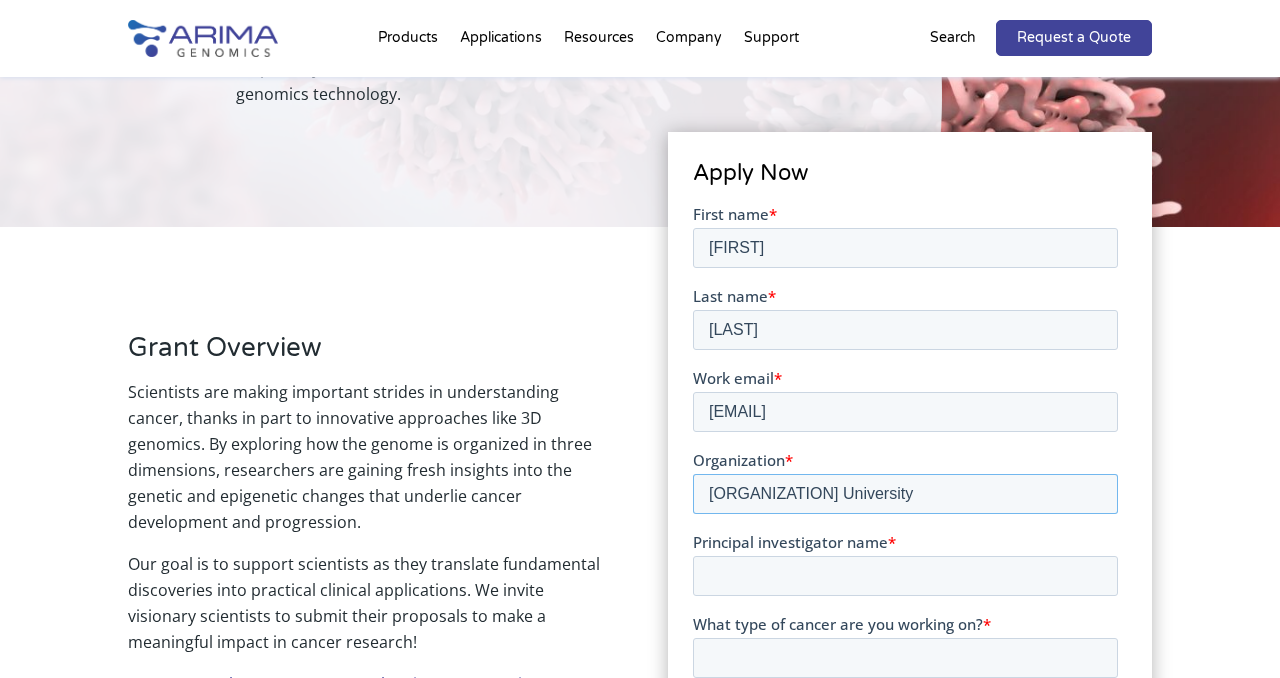 scroll, scrollTop: 301, scrollLeft: 0, axis: vertical 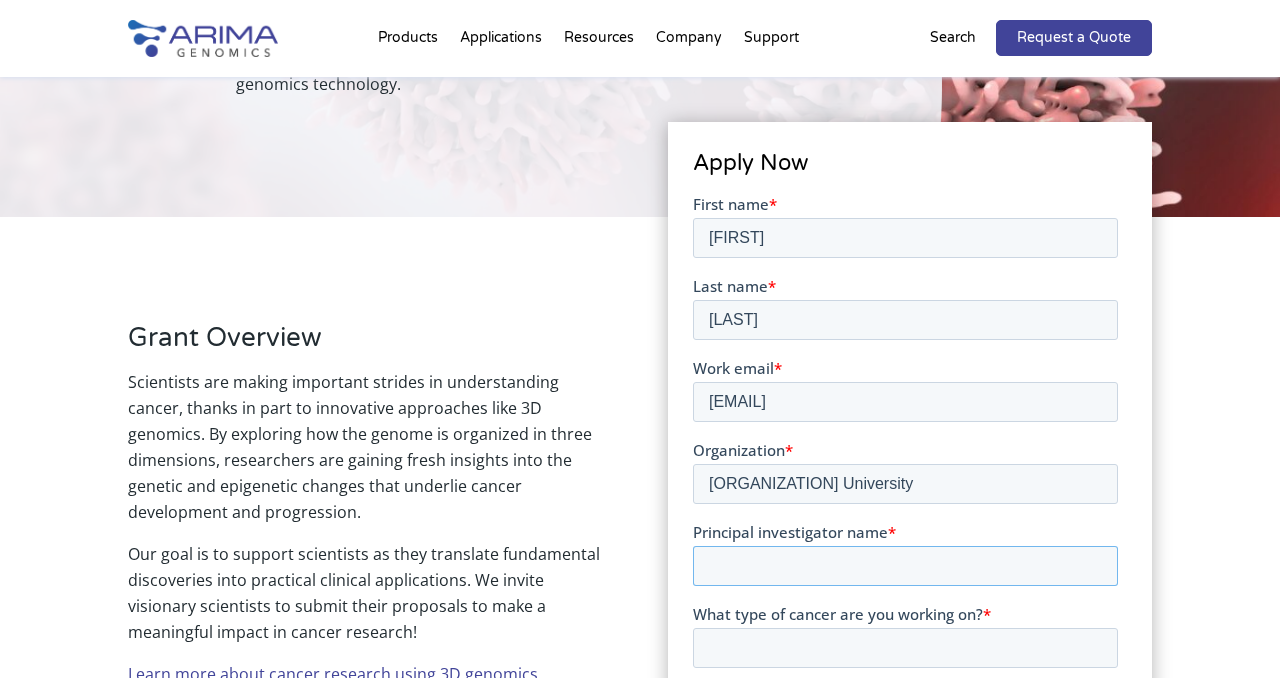 click on "Principal investigator name *" at bounding box center (905, 566) 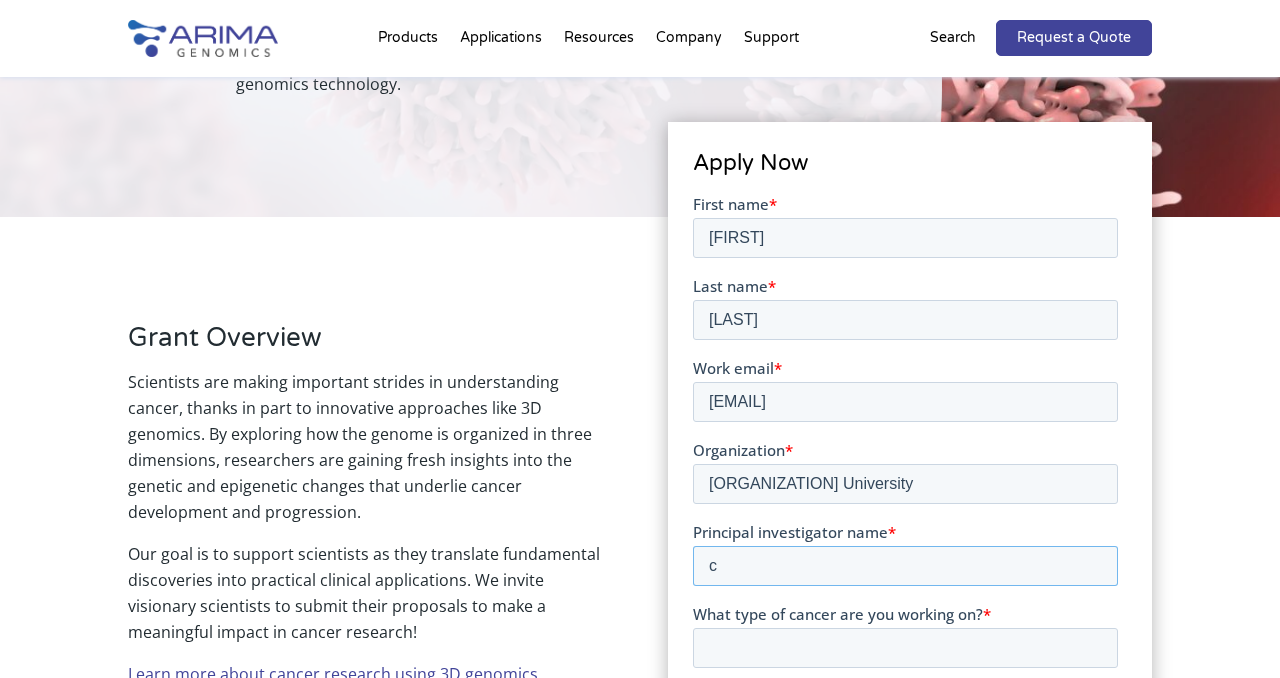 type on "[FIRST] [LAST]" 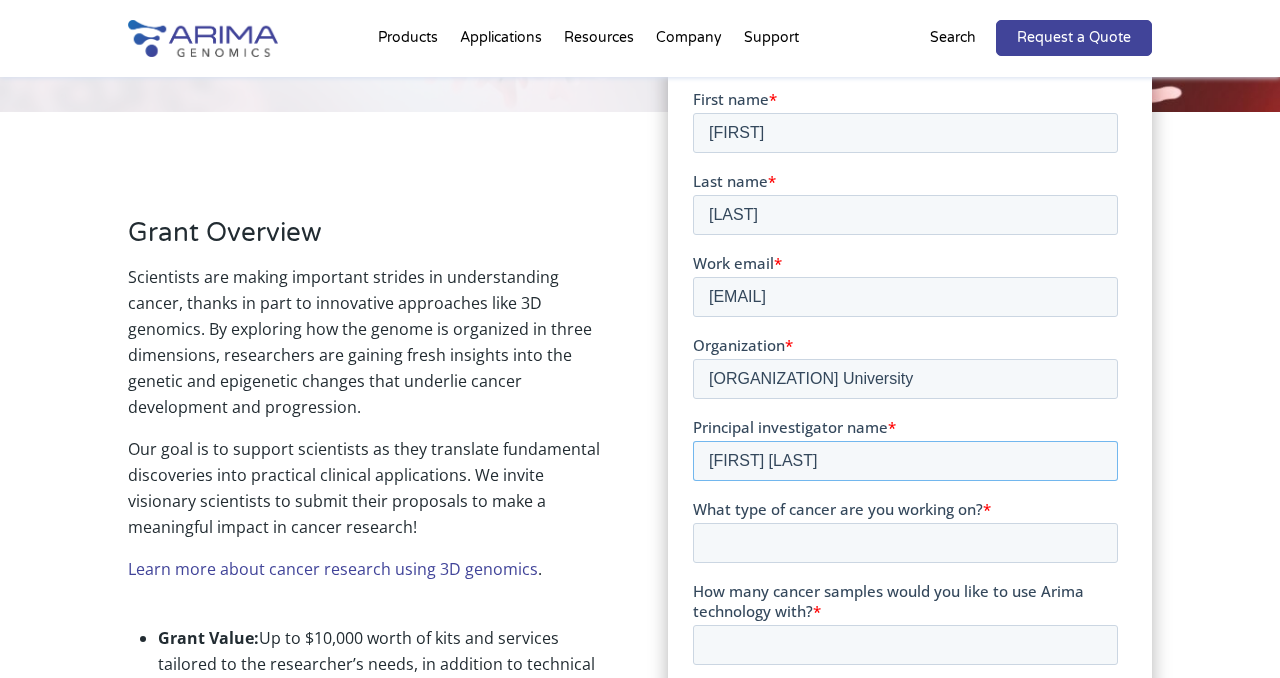 scroll, scrollTop: 409, scrollLeft: 0, axis: vertical 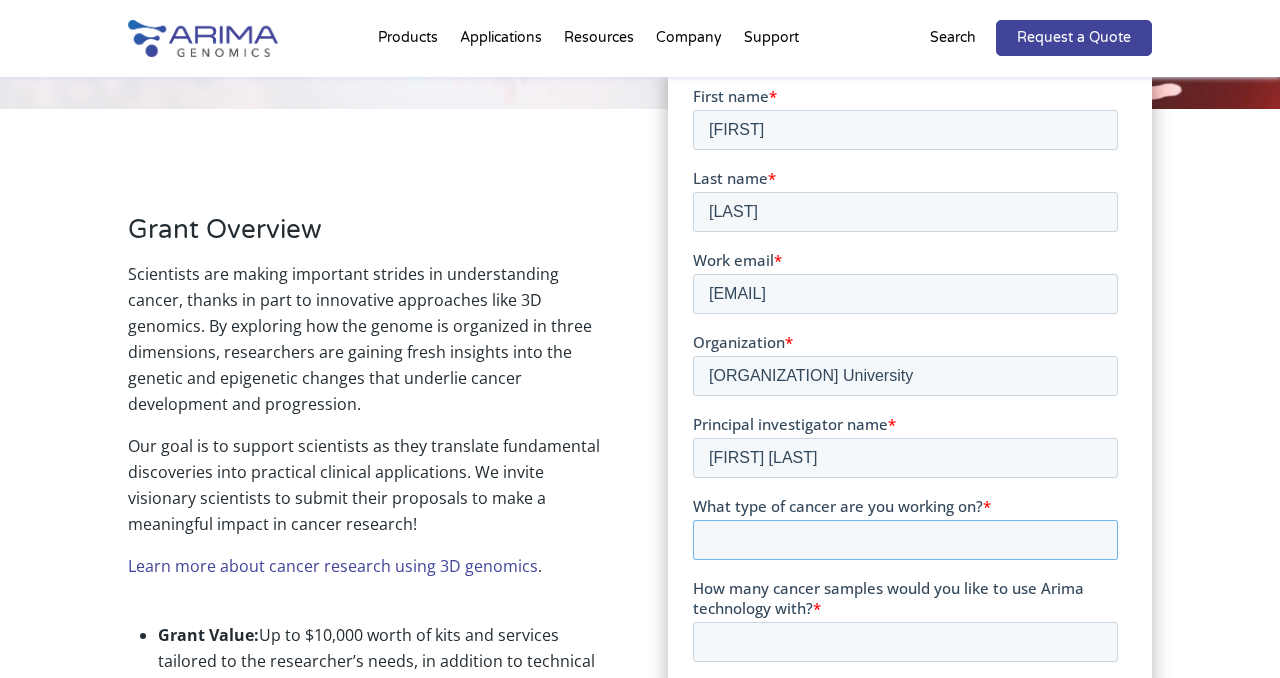 click on "What type of cancer are you working on?  *" at bounding box center [905, 540] 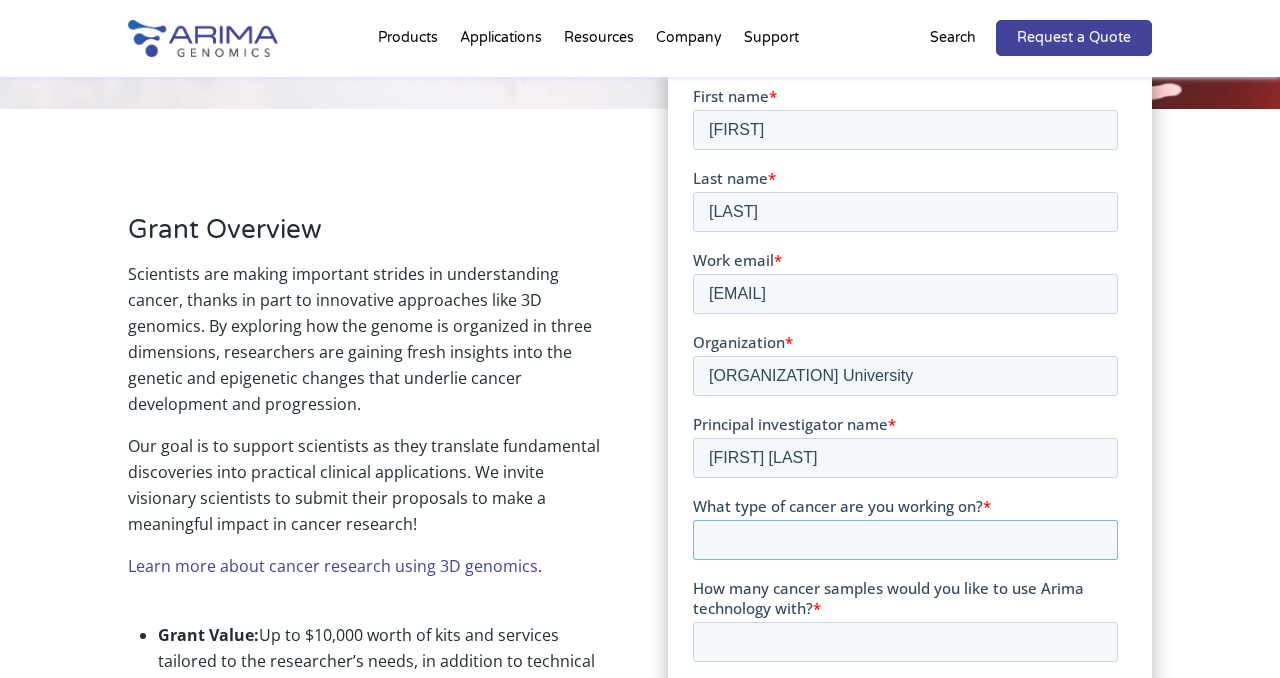 type on "Diffuse midline gliomas" 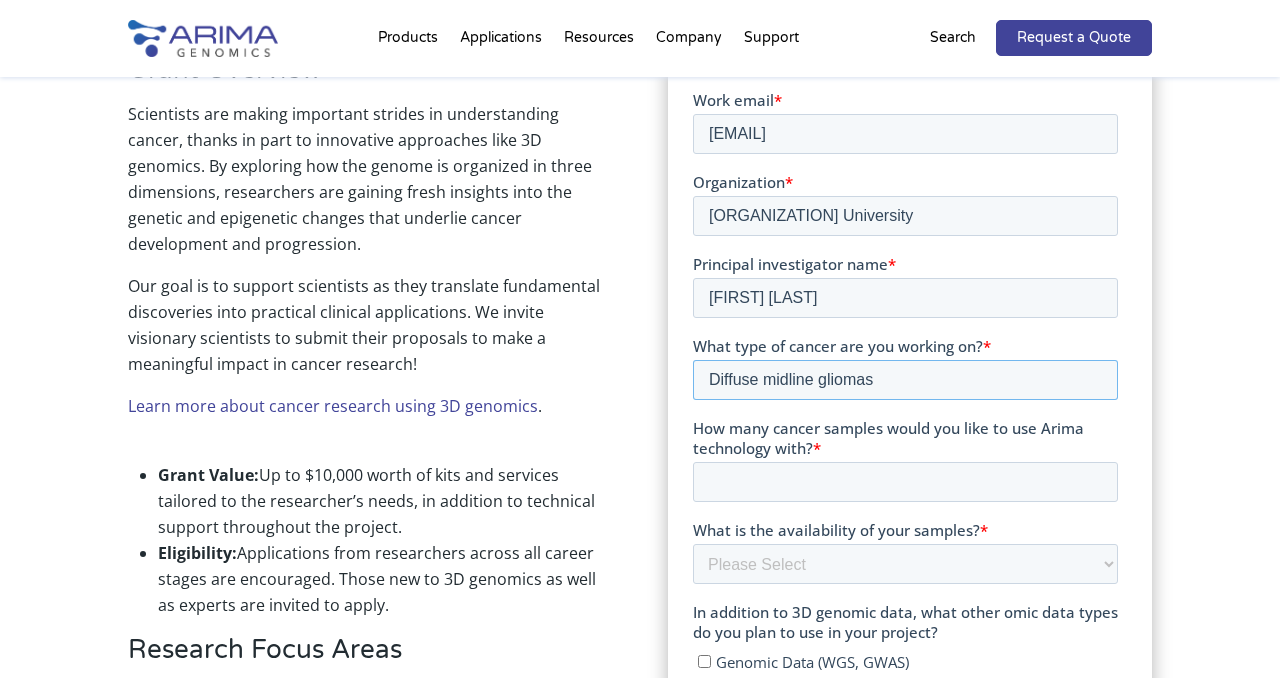 scroll, scrollTop: 572, scrollLeft: 0, axis: vertical 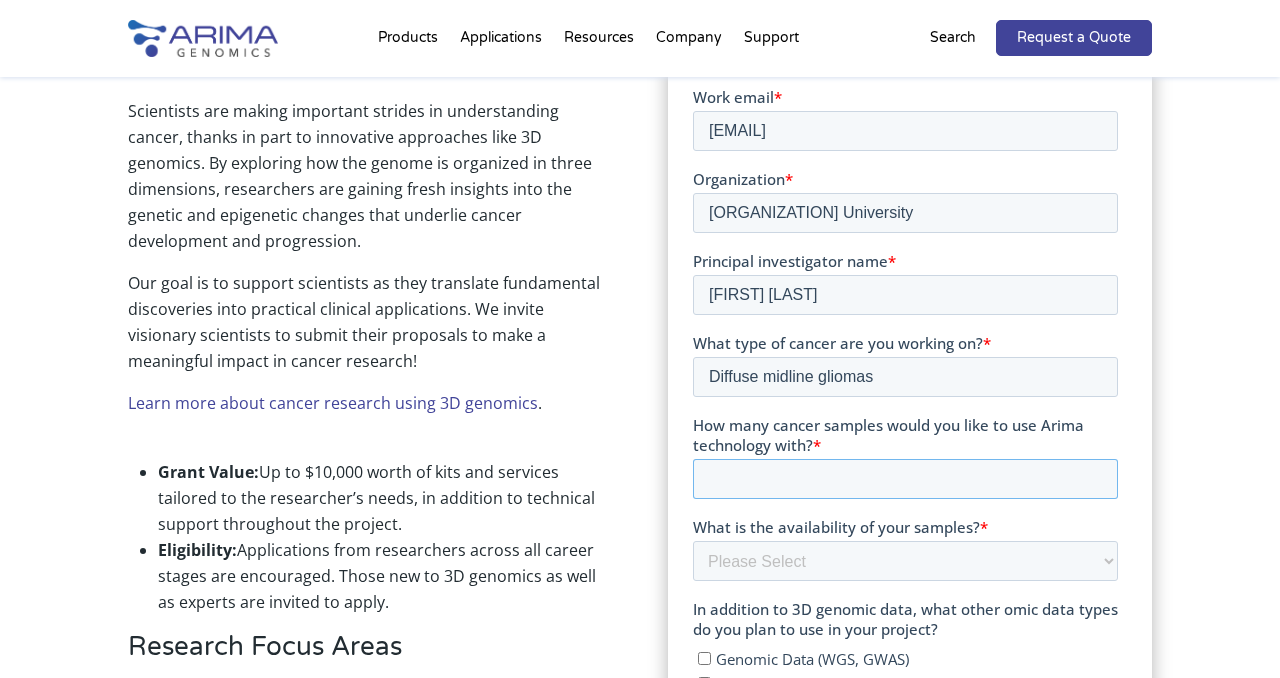 click on "How many cancer samples would you like to use Arima technology with? *" at bounding box center (905, 480) 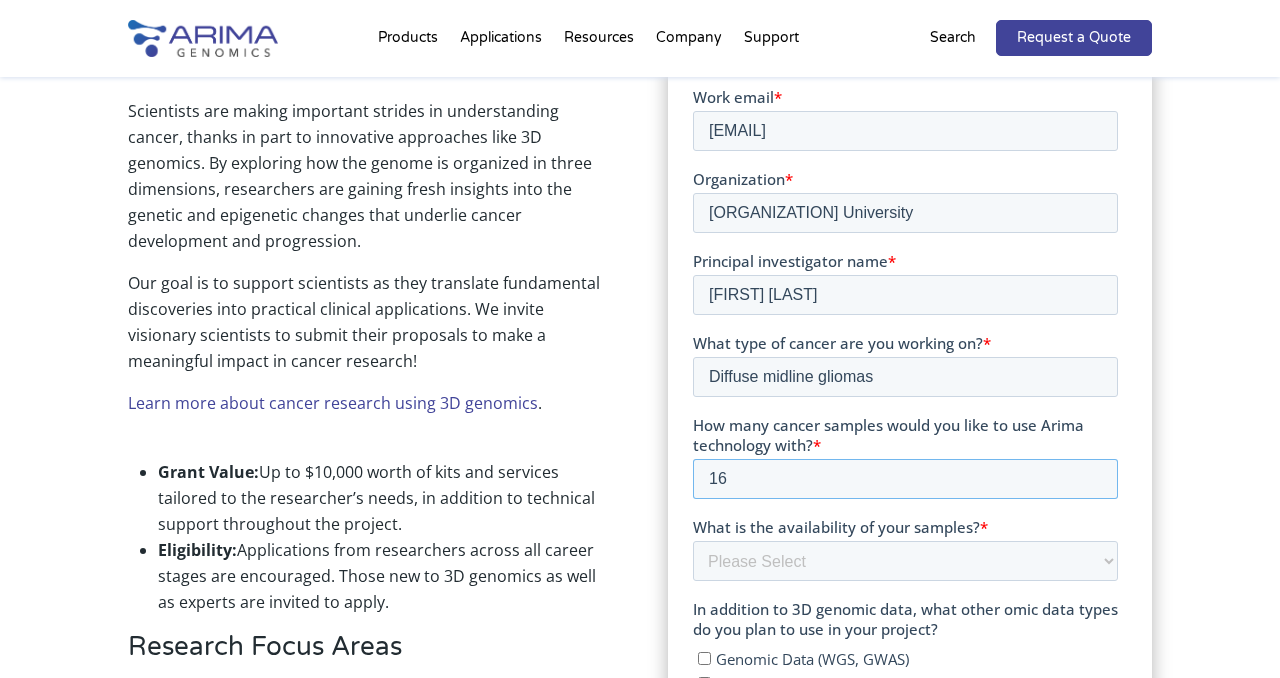 type on "16" 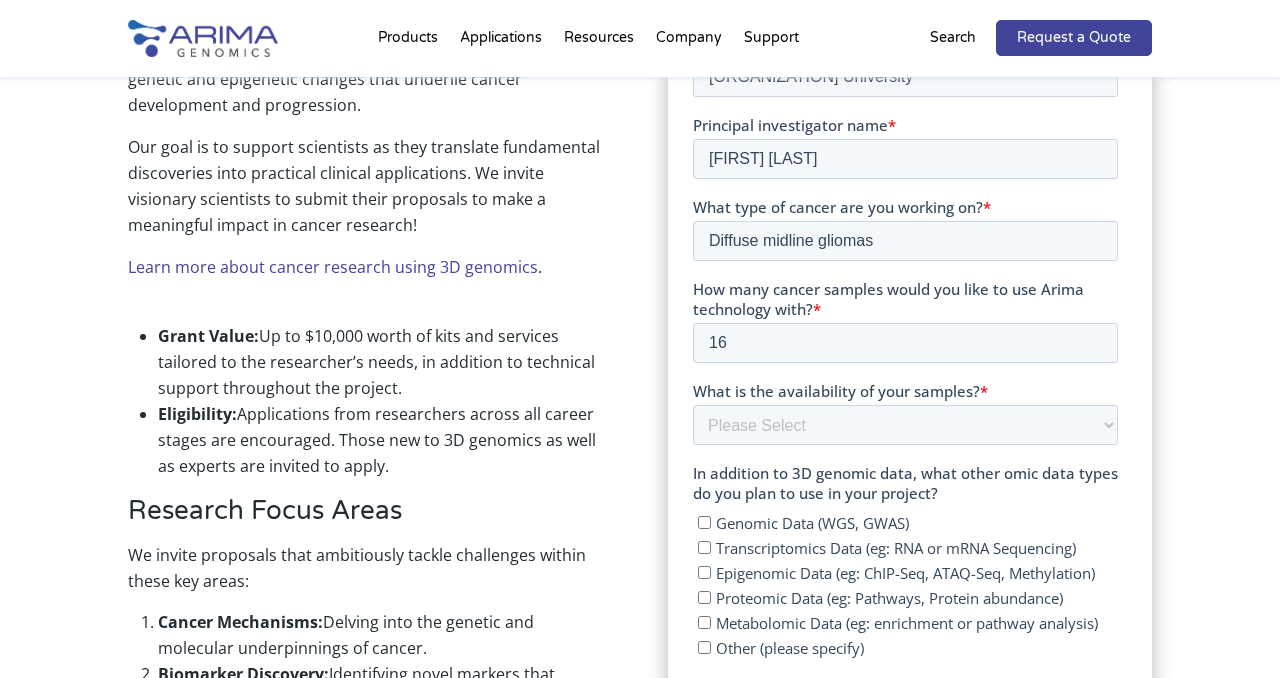 scroll, scrollTop: 713, scrollLeft: 0, axis: vertical 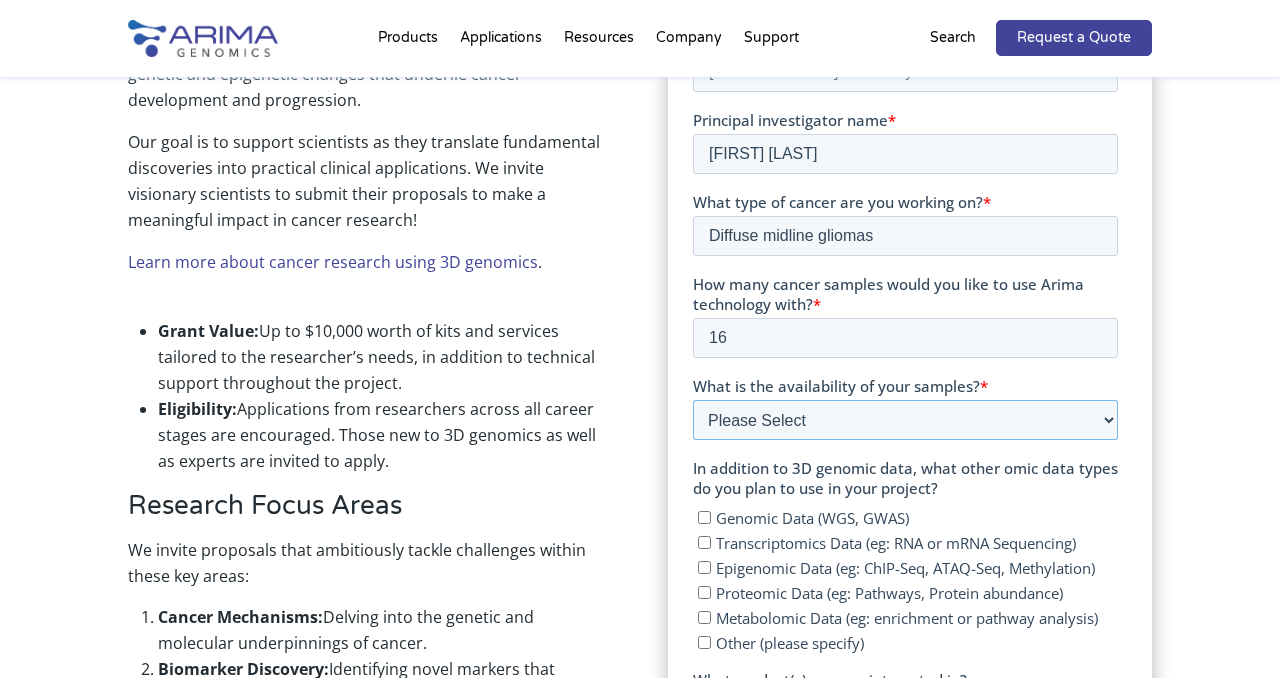 click on "Please Select Currently ready for use Will be ready within 2 months Will take longer than 2 months to acquire" at bounding box center [905, 421] 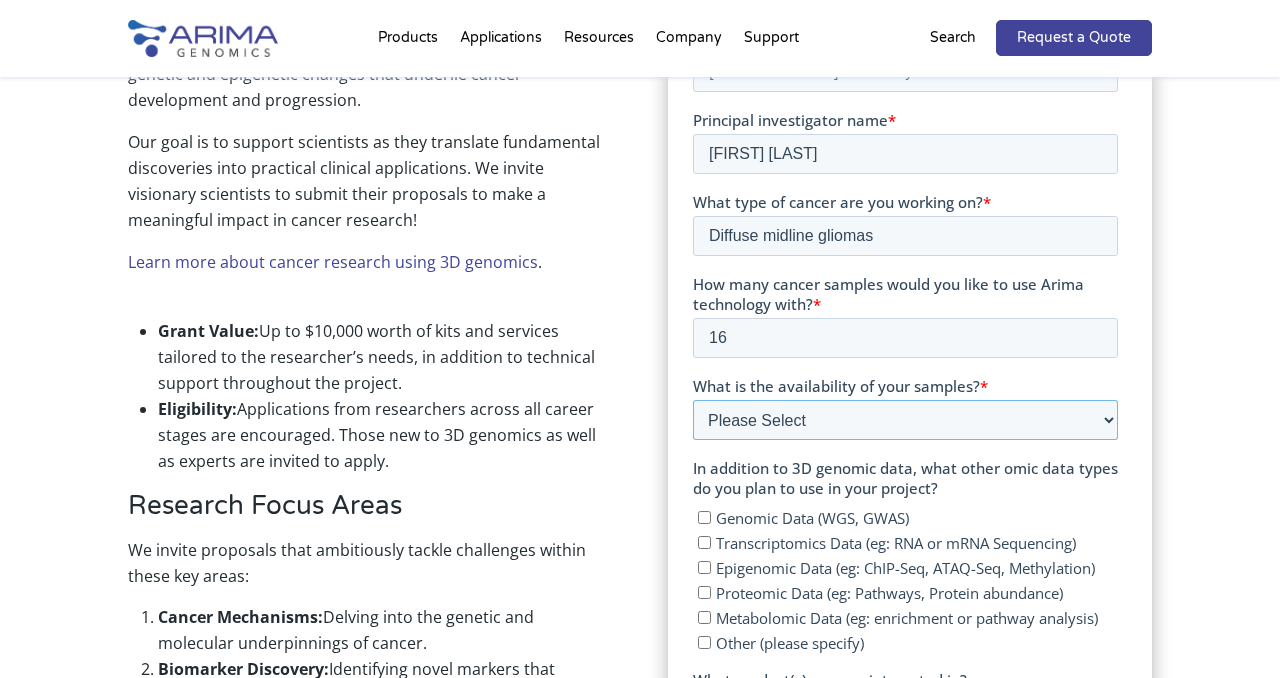 select on "Will be ready within 2 months" 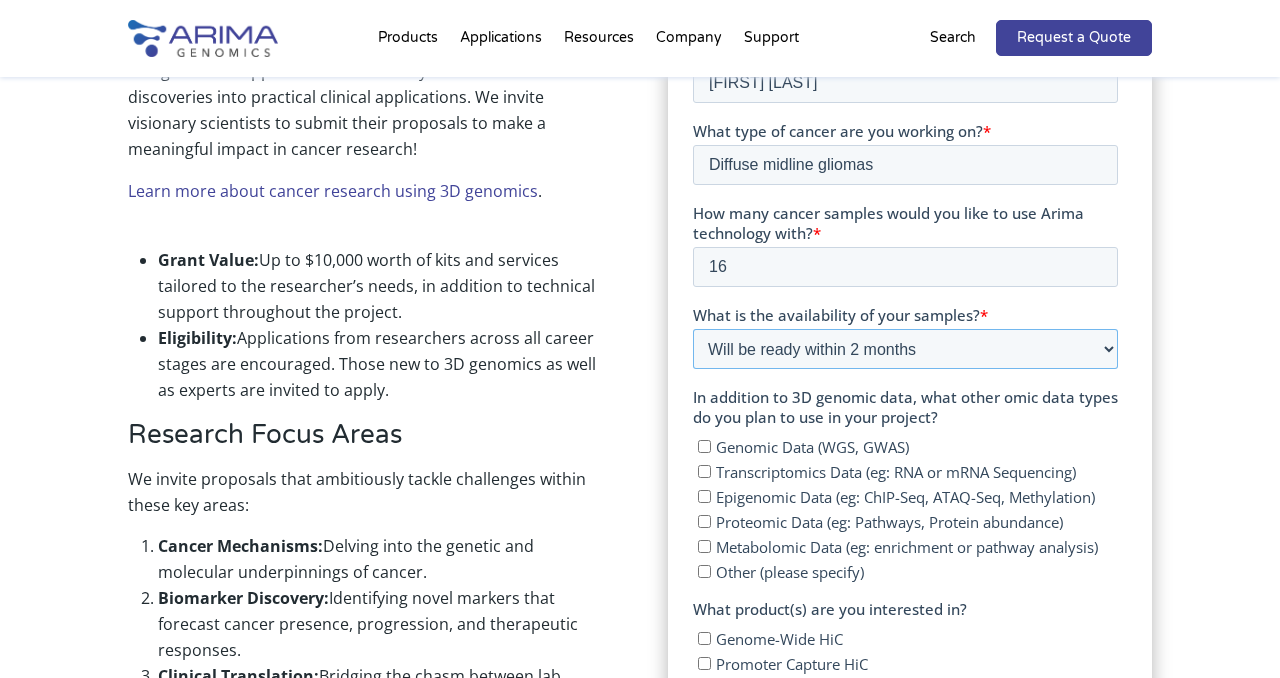 scroll, scrollTop: 785, scrollLeft: 0, axis: vertical 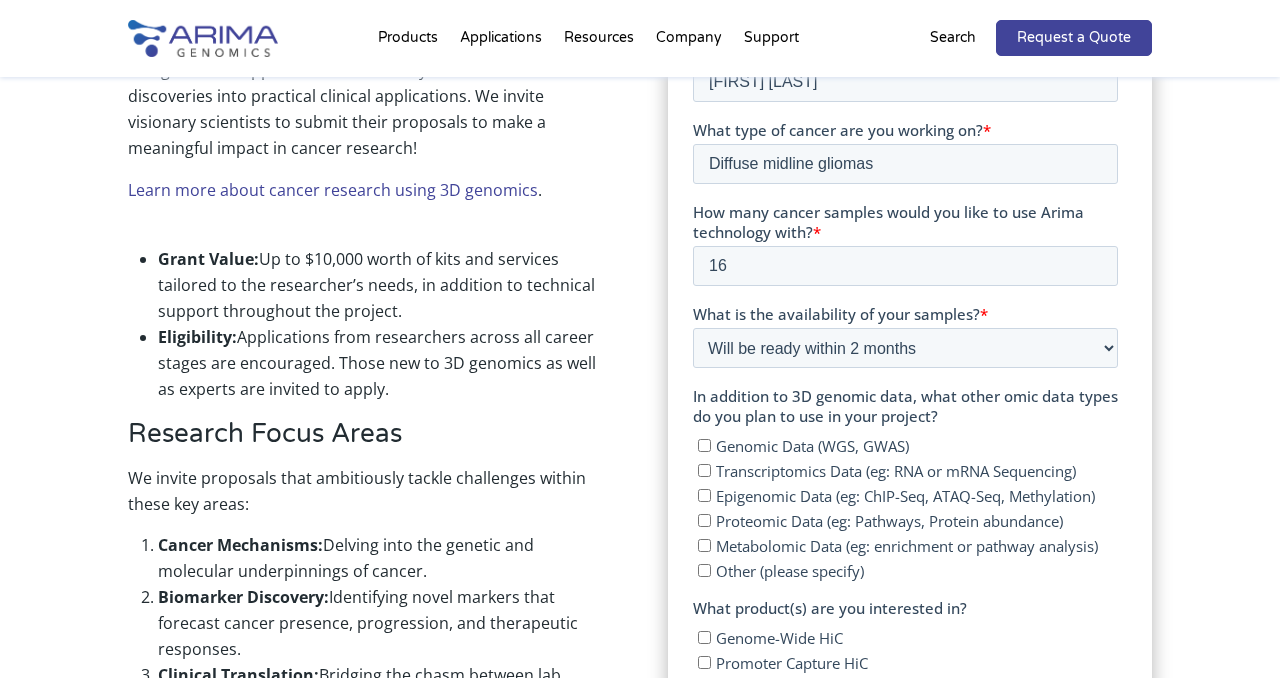 click on "Transcriptomics Data (eg: RNA or mRNA Sequencing)" at bounding box center (896, 472) 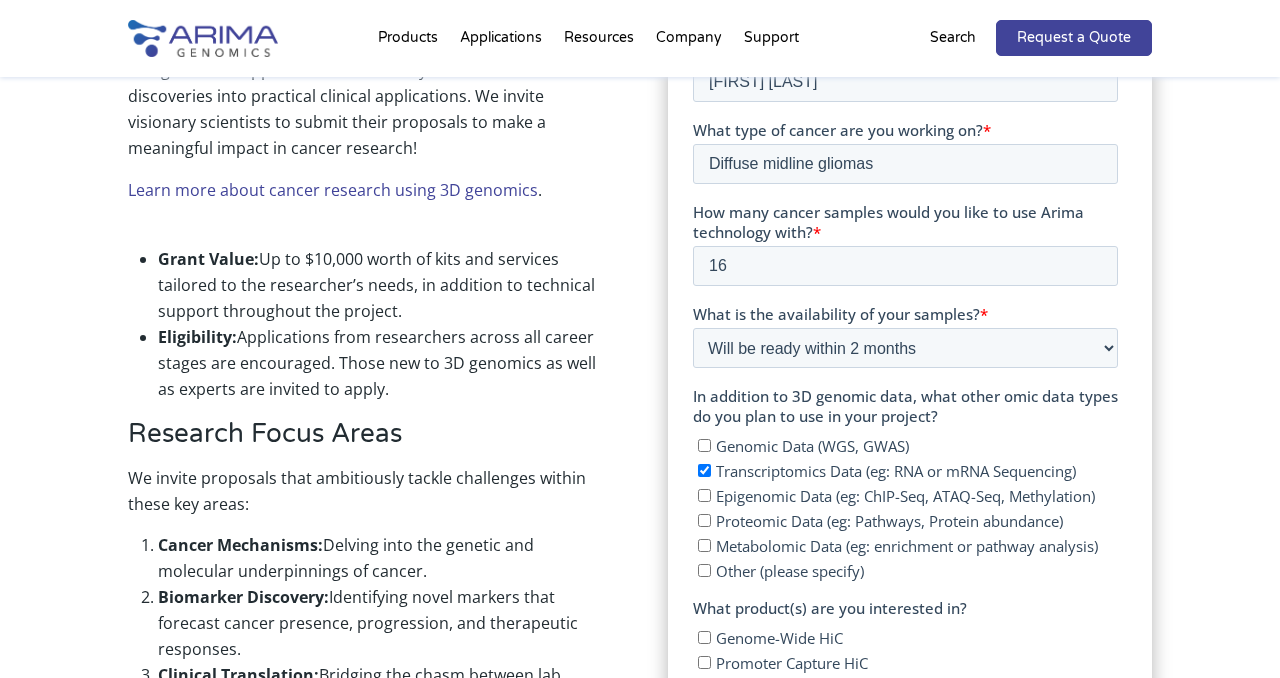 click on "Epigenomic Data (eg: ChIP-Seq, ATAQ-Seq, Methylation)" at bounding box center (905, 497) 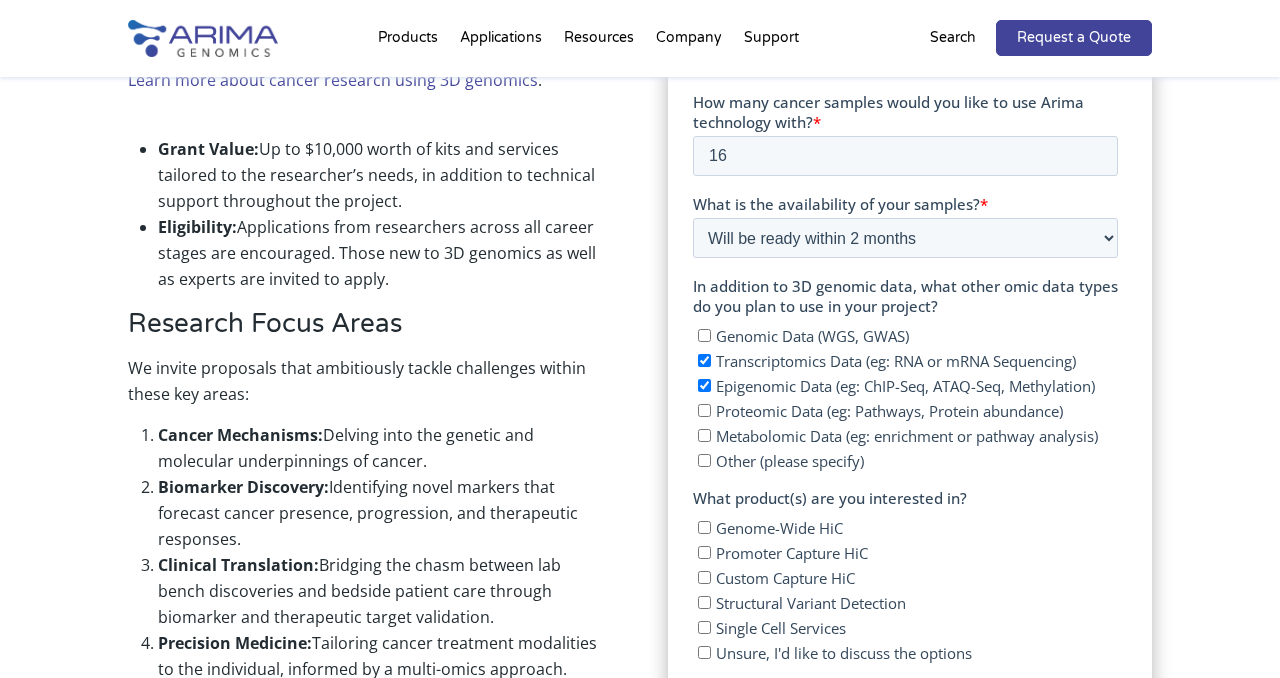 click on "Genome-Wide HiC" at bounding box center (779, 529) 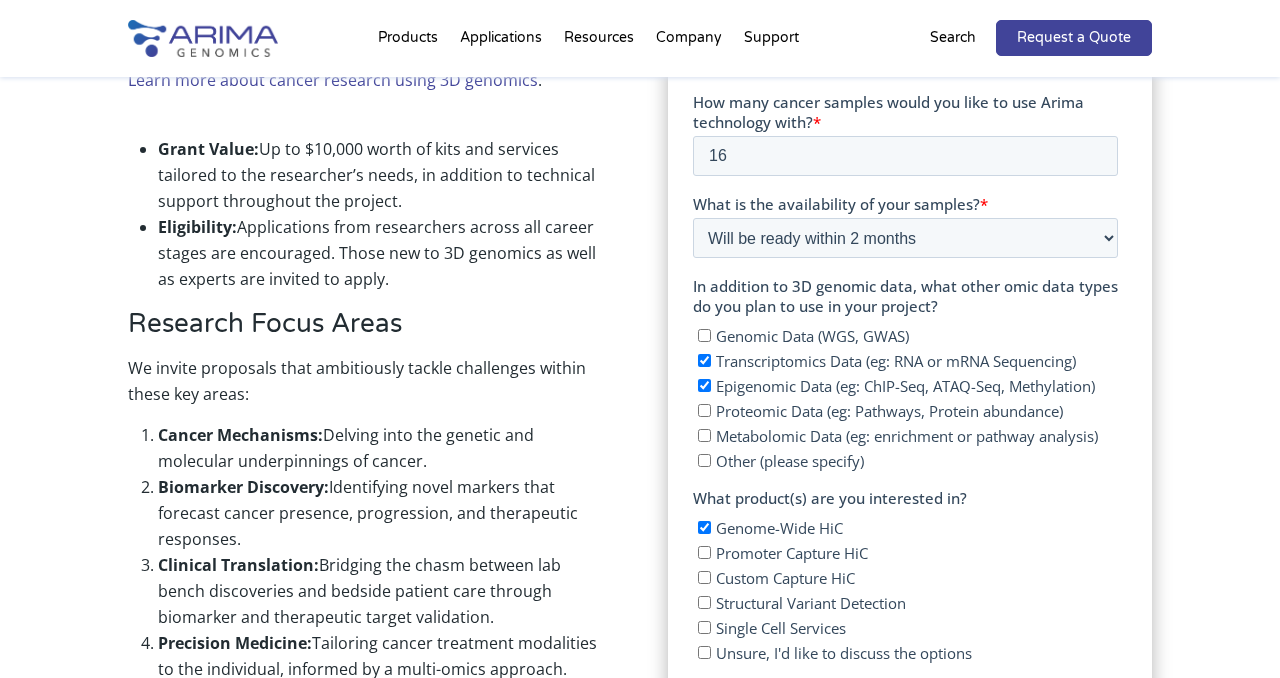 checkbox on "true" 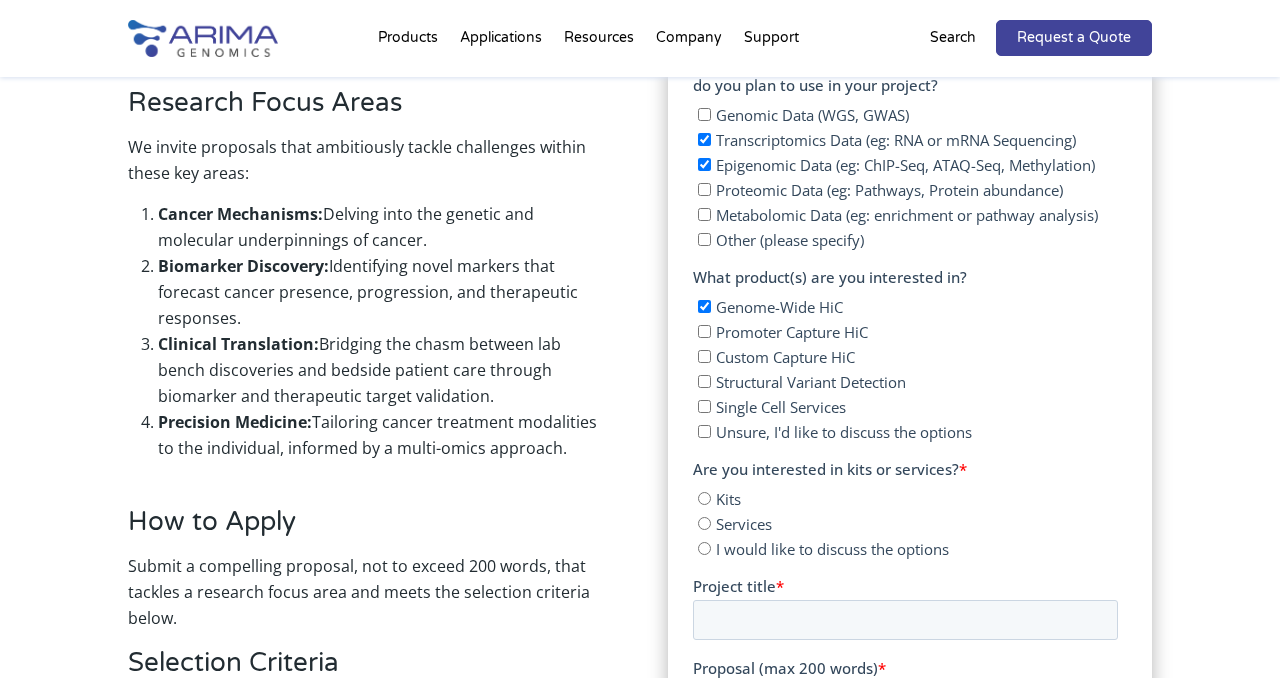 scroll, scrollTop: 1120, scrollLeft: 0, axis: vertical 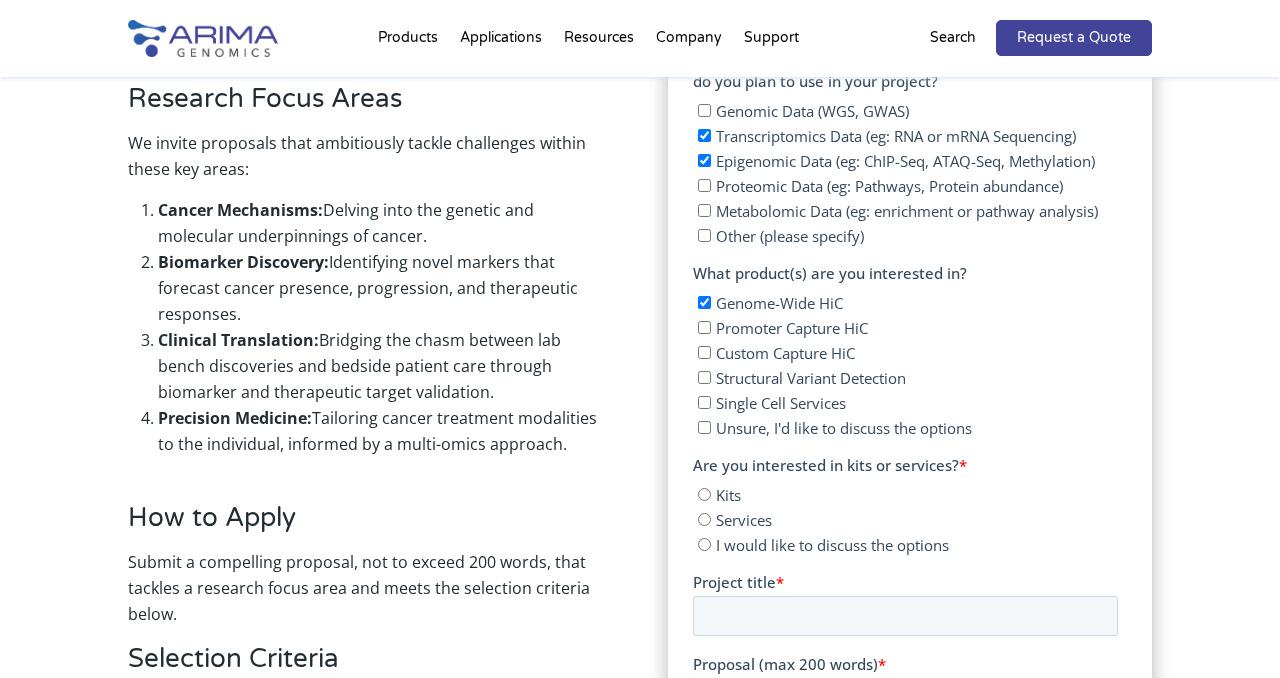 click on "I would like to discuss the options" at bounding box center [832, 546] 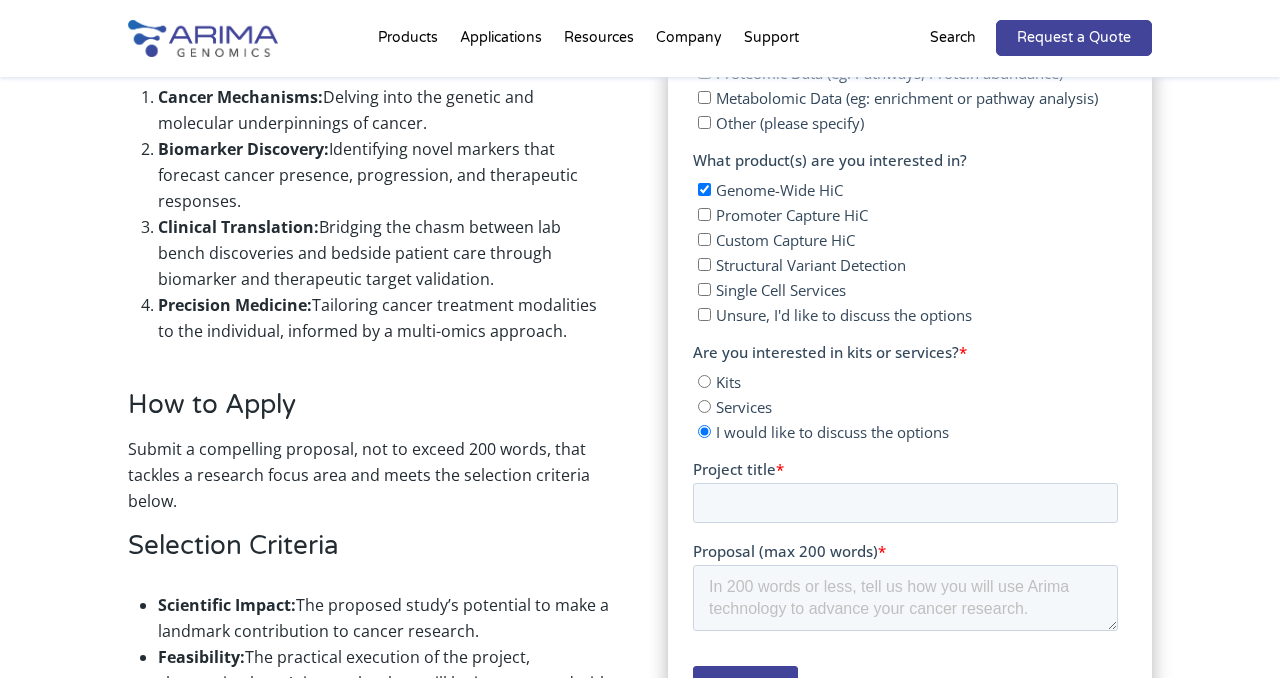 scroll, scrollTop: 1234, scrollLeft: 0, axis: vertical 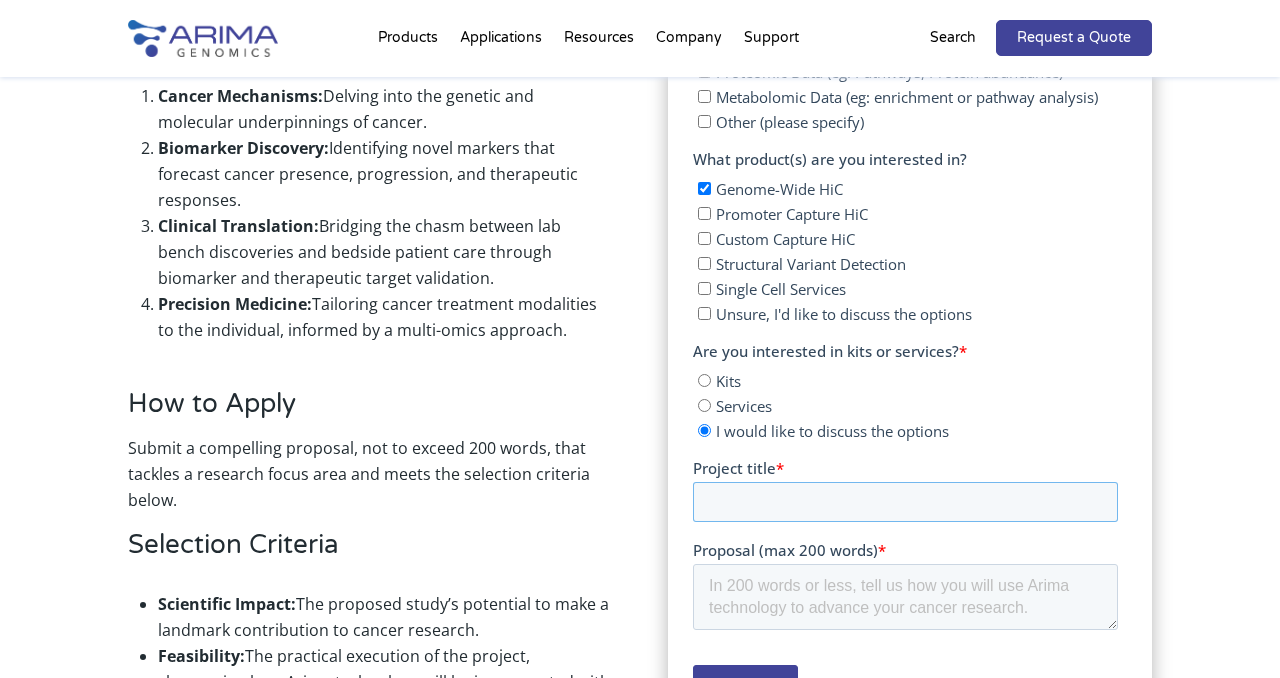 click on "Project title *" at bounding box center [905, 503] 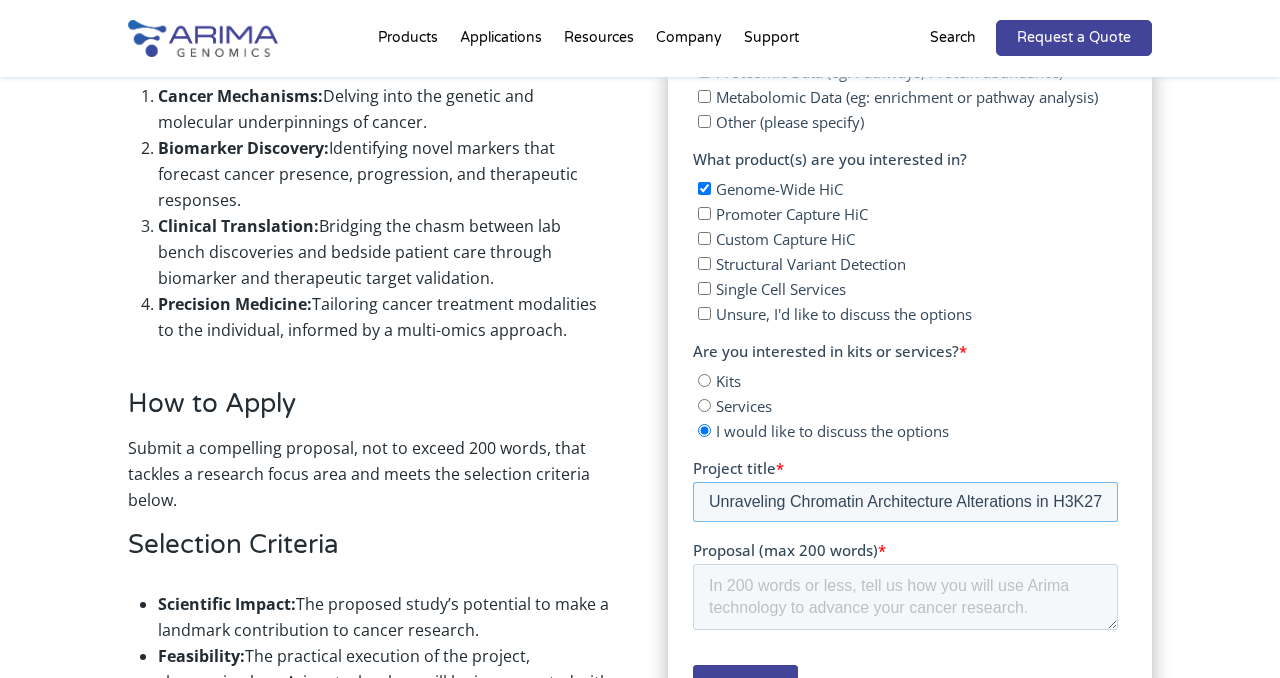 scroll, scrollTop: 0, scrollLeft: 241, axis: horizontal 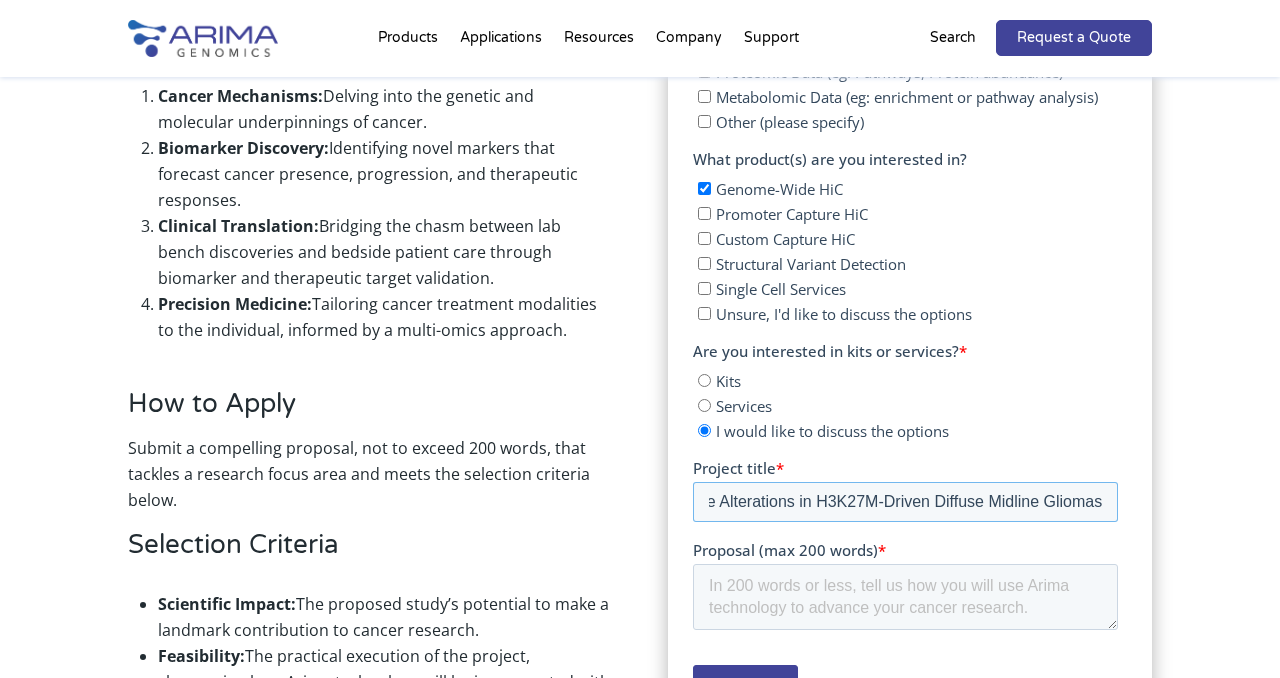 click on "Unraveling Chromatin Architecture Alterations in H3K27M-Driven Diffuse Midline Gliomas" at bounding box center (905, 503) 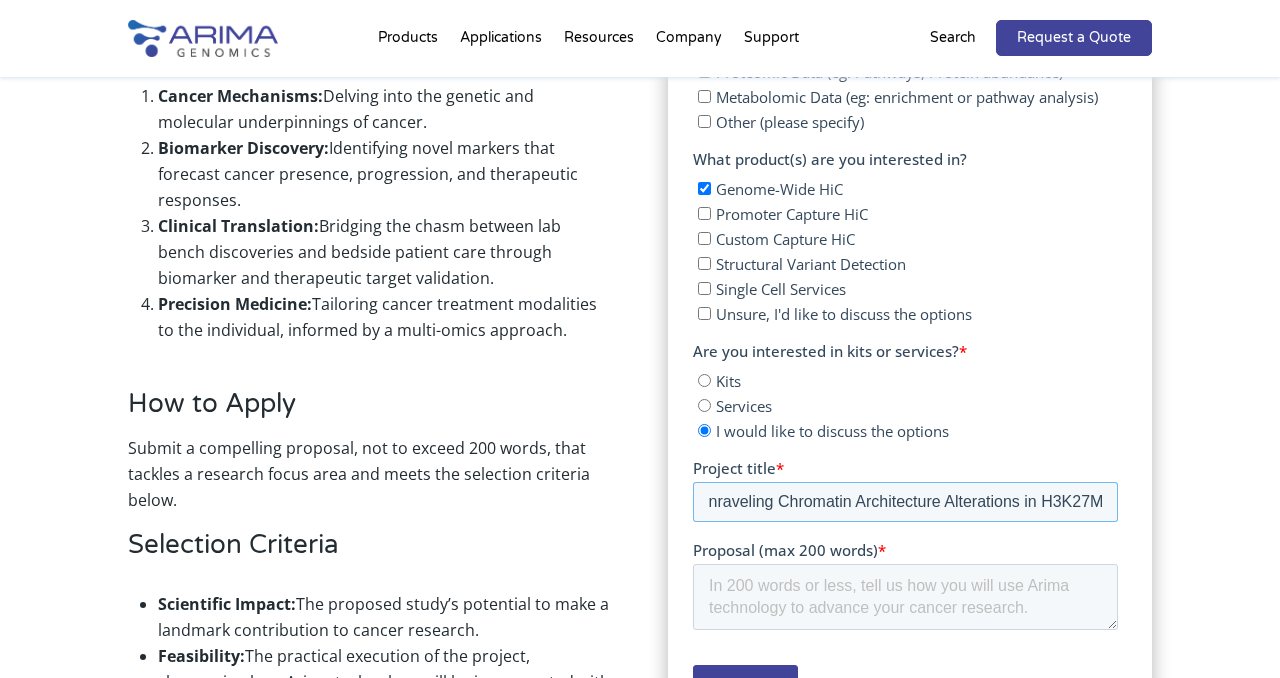 scroll, scrollTop: 0, scrollLeft: 0, axis: both 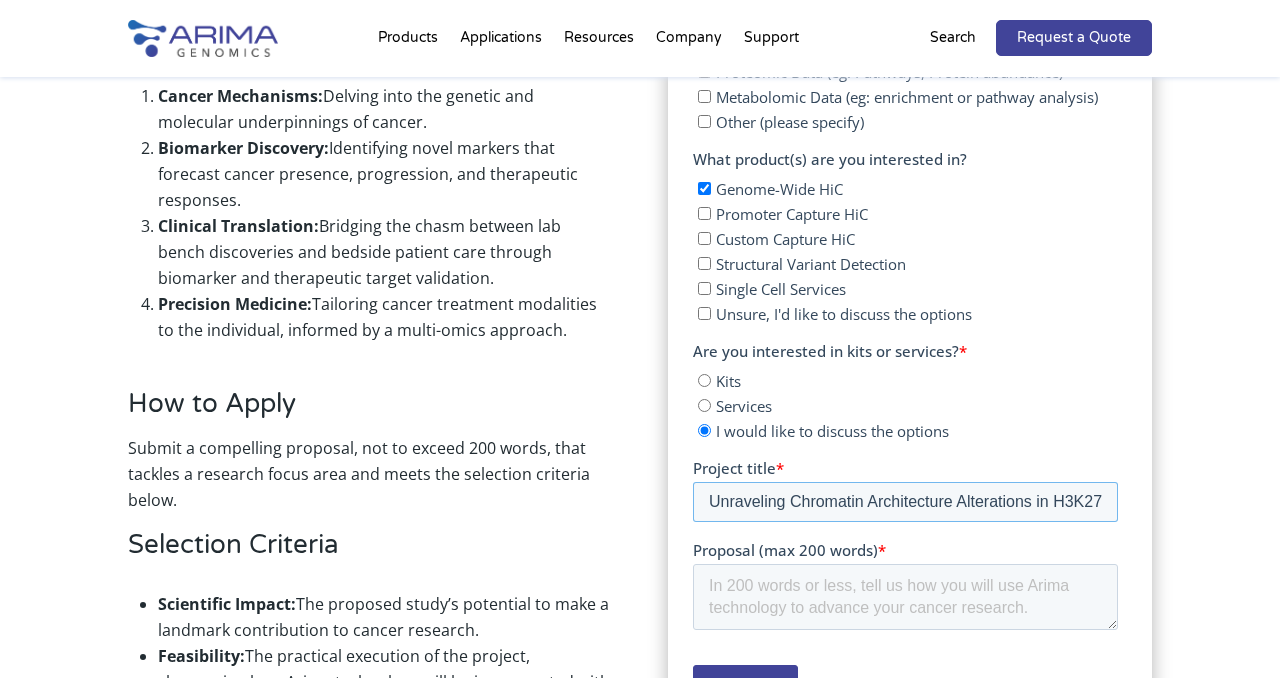 type on "Unraveling Chromatin Architecture Alterations in H3K27M-Driven Diffuse Midline Gliomas" 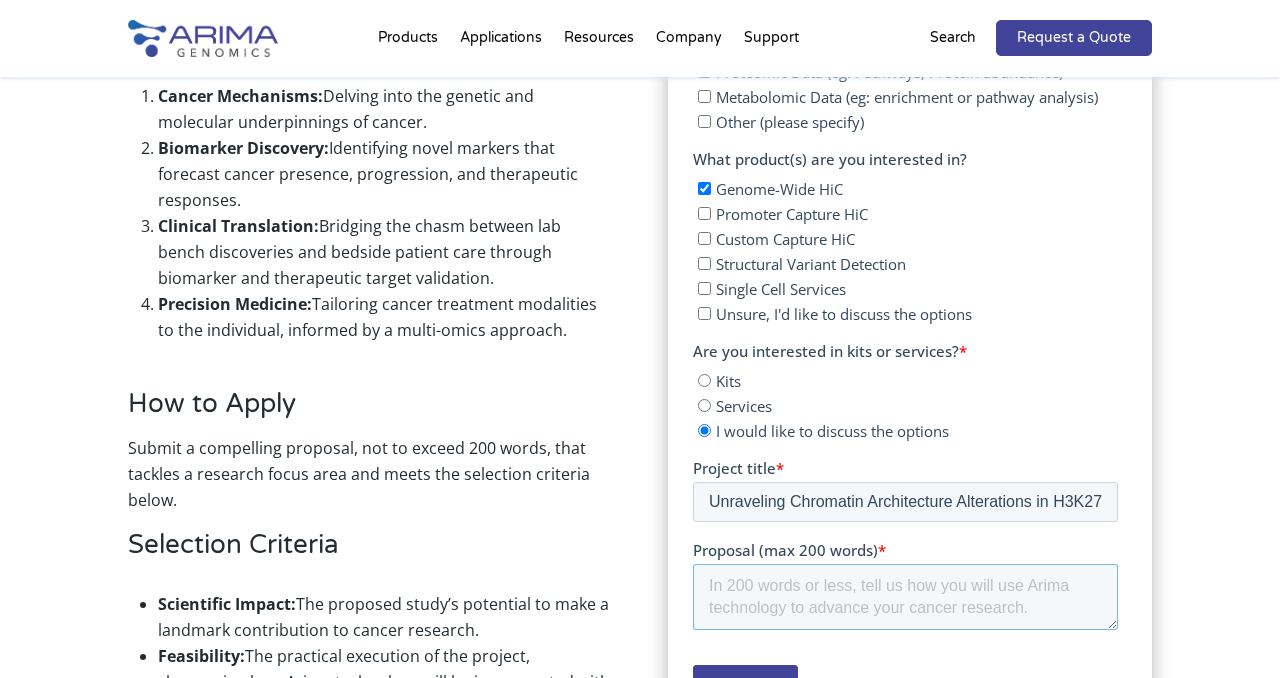 click on "Proposal (max 200 words) *" at bounding box center (905, 598) 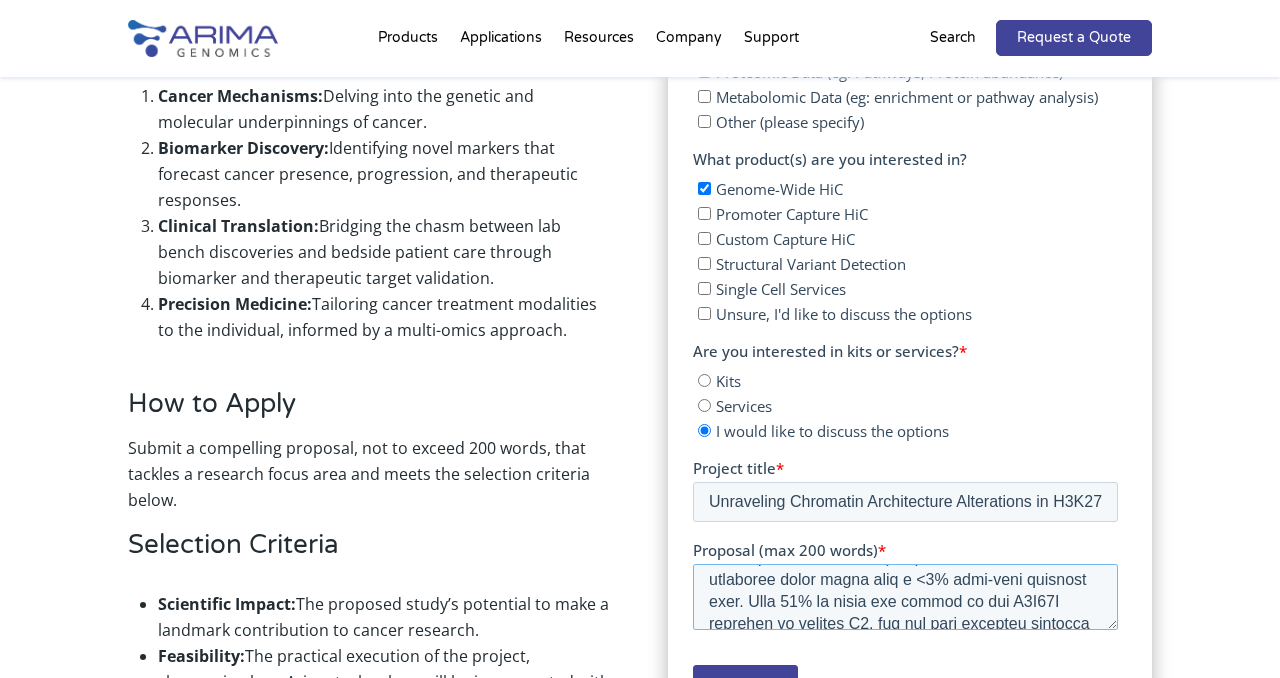 scroll, scrollTop: 0, scrollLeft: 0, axis: both 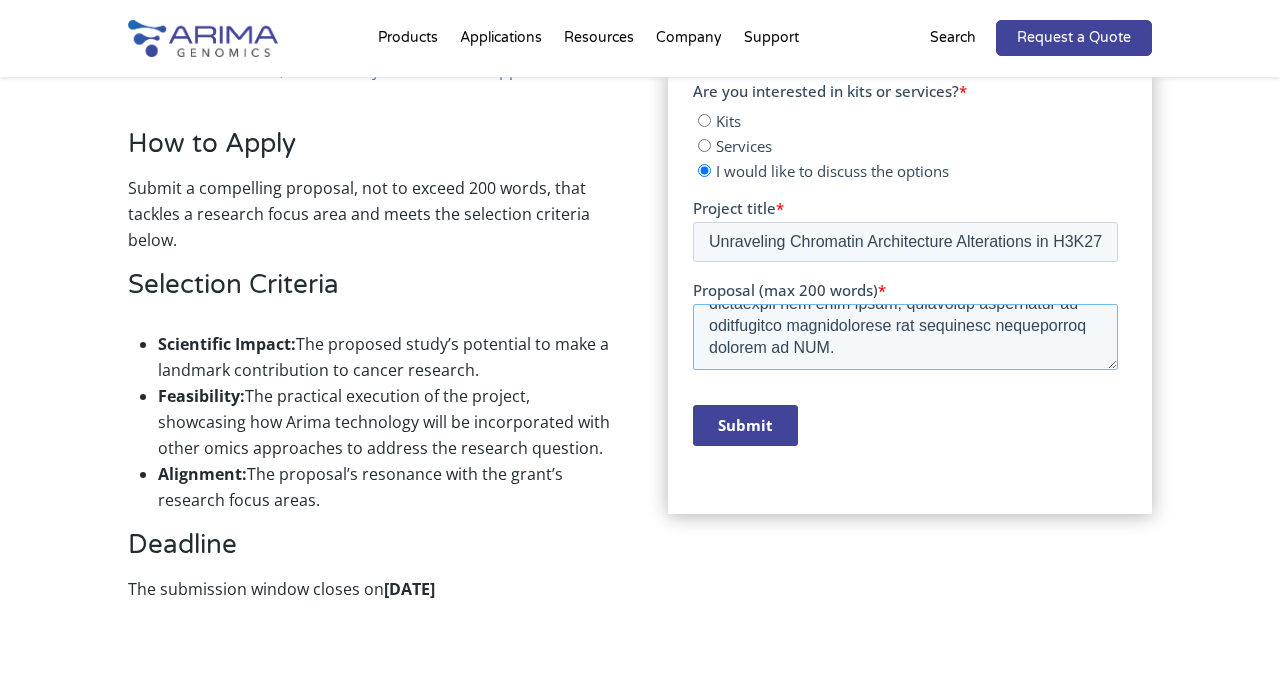 type on "Diffuse Midline Glioma (DMG) is a universally fatal pediatric brain tumor with a <1% five-year survival rate. Over 80% of cases are driven by the H3K27M mutation in histone H3, yet how this mutation promotes tumorigenesis remains unclear. DMG displays altered chromatin landscapes, disrupted 3D genome organization, and increased replication stress compared to normal brain cells. Understanding how these layers of chromatin regulation interact under H3K27M mutations could reveal key mechanisms of tumor progression and uncover therapeutic vulnerabilities.
To pinpoint the roles of H3.1K27M and H3.3K27M, we will use isogenic DMG cell lines with and without the mutations. Our preliminary data indicate that H3K27M induces changes in replication timing (RT) that closely border regions of H3K27me3 loss, suggesting disrupted nuclear compartmentalization and reprogramming of replication domains. Our data also indicate that key epigenetic features are dynamically regulated across the cell cycle and rewired by H3K27M. T..." 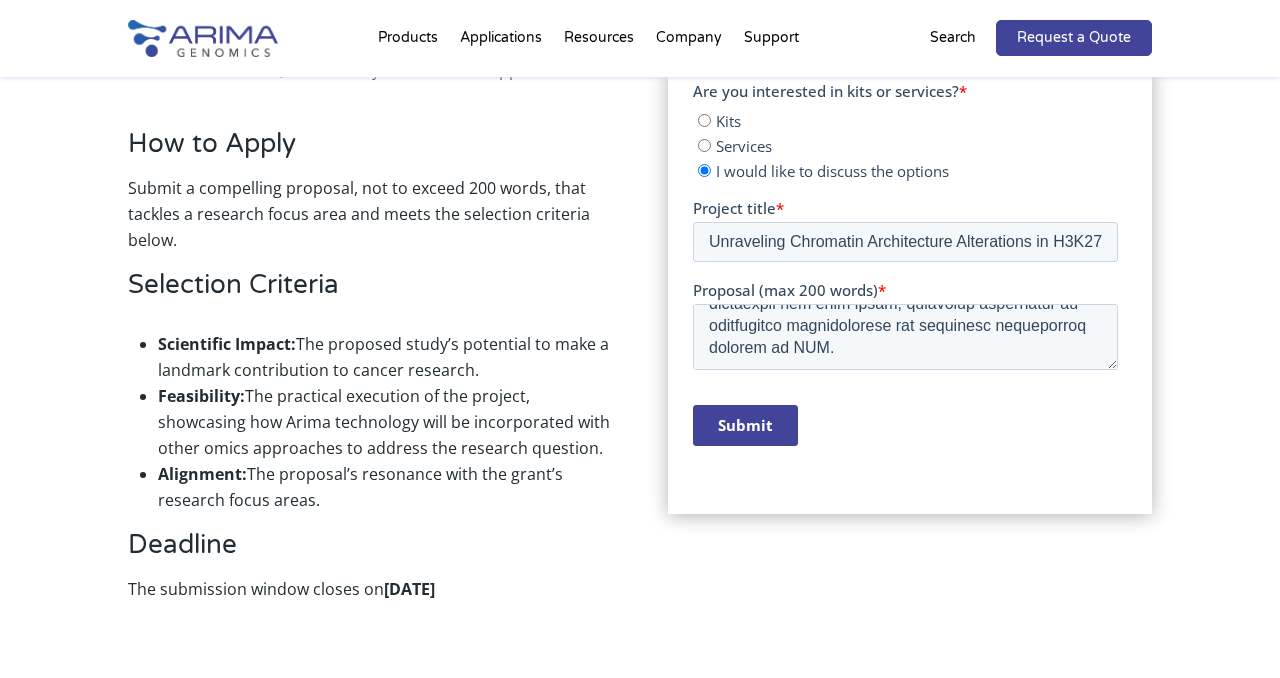 click on "Submit" at bounding box center (745, 426) 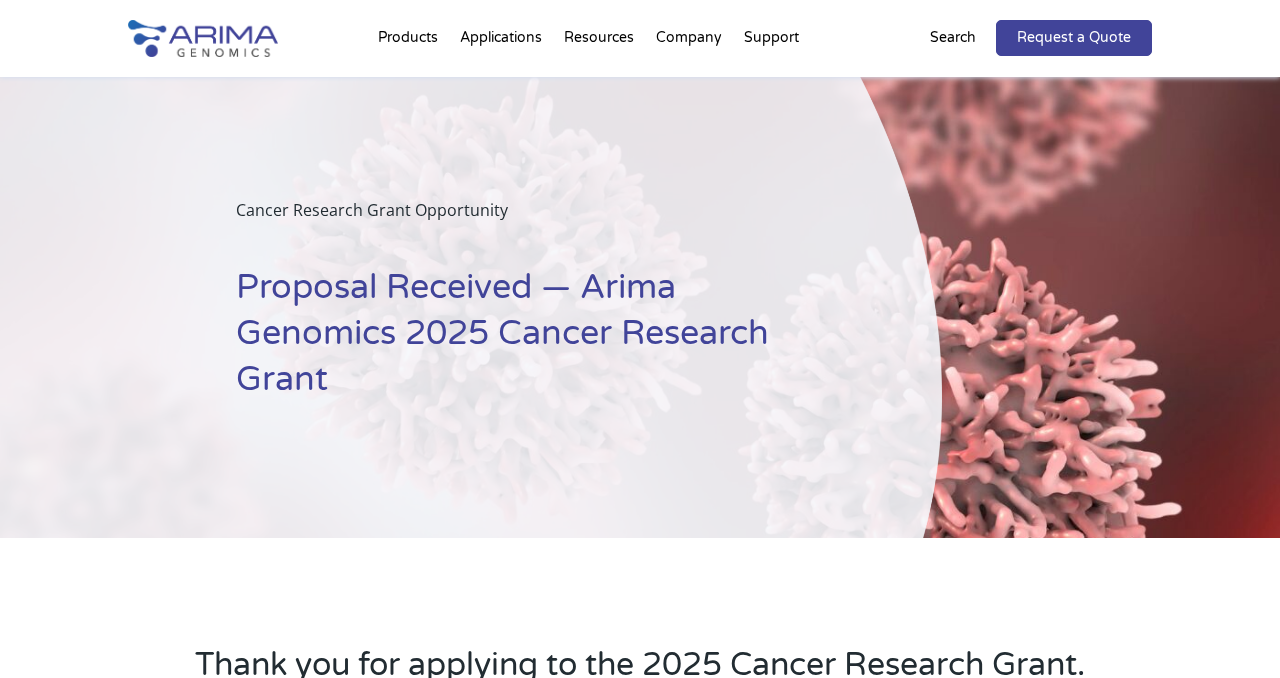 scroll, scrollTop: 0, scrollLeft: 0, axis: both 